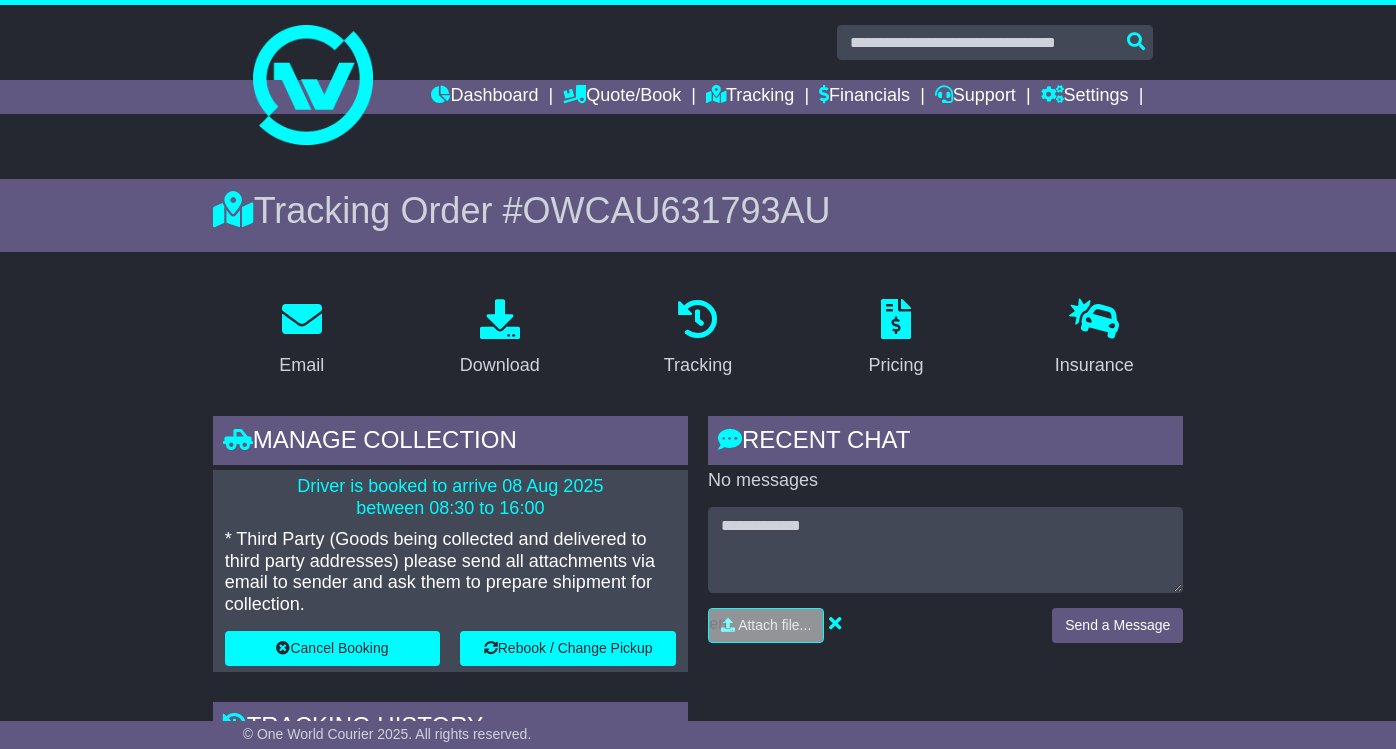 scroll, scrollTop: 1927, scrollLeft: 0, axis: vertical 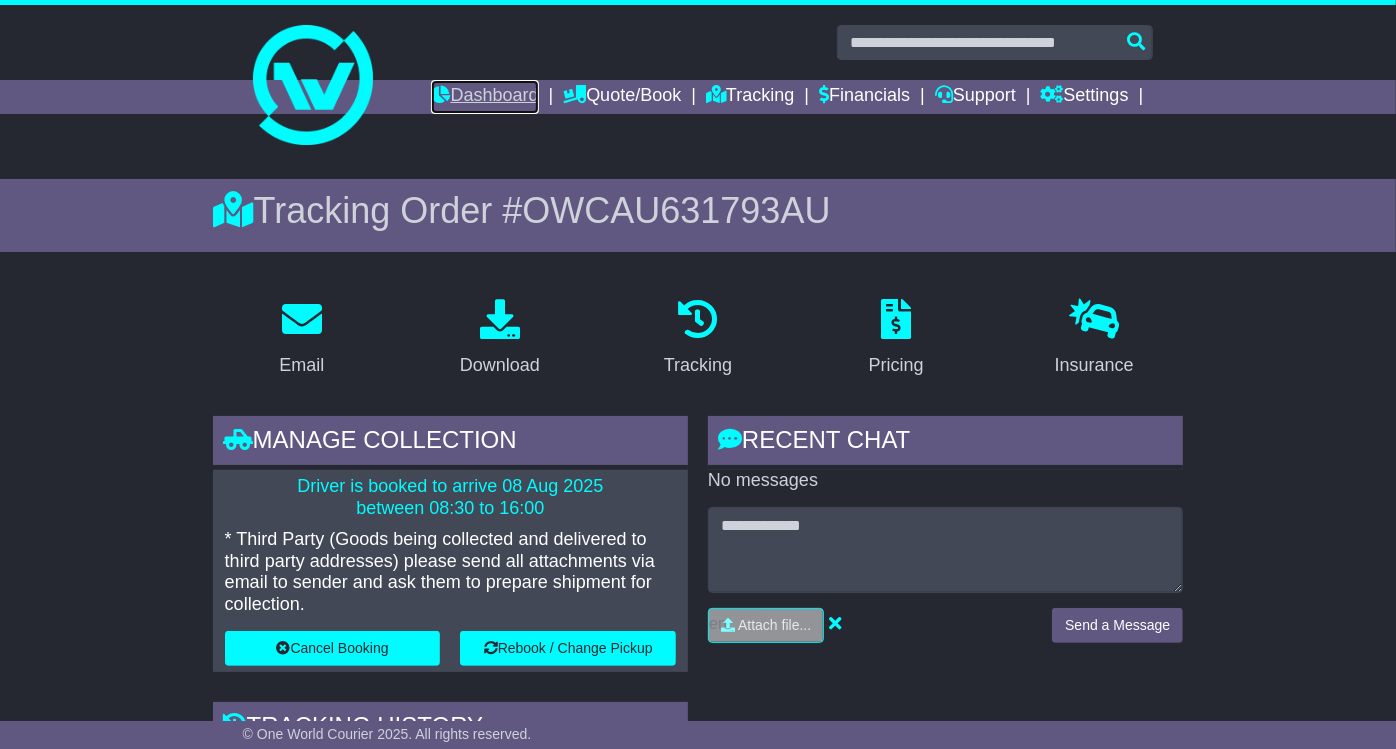 click on "Dashboard" at bounding box center (484, 97) 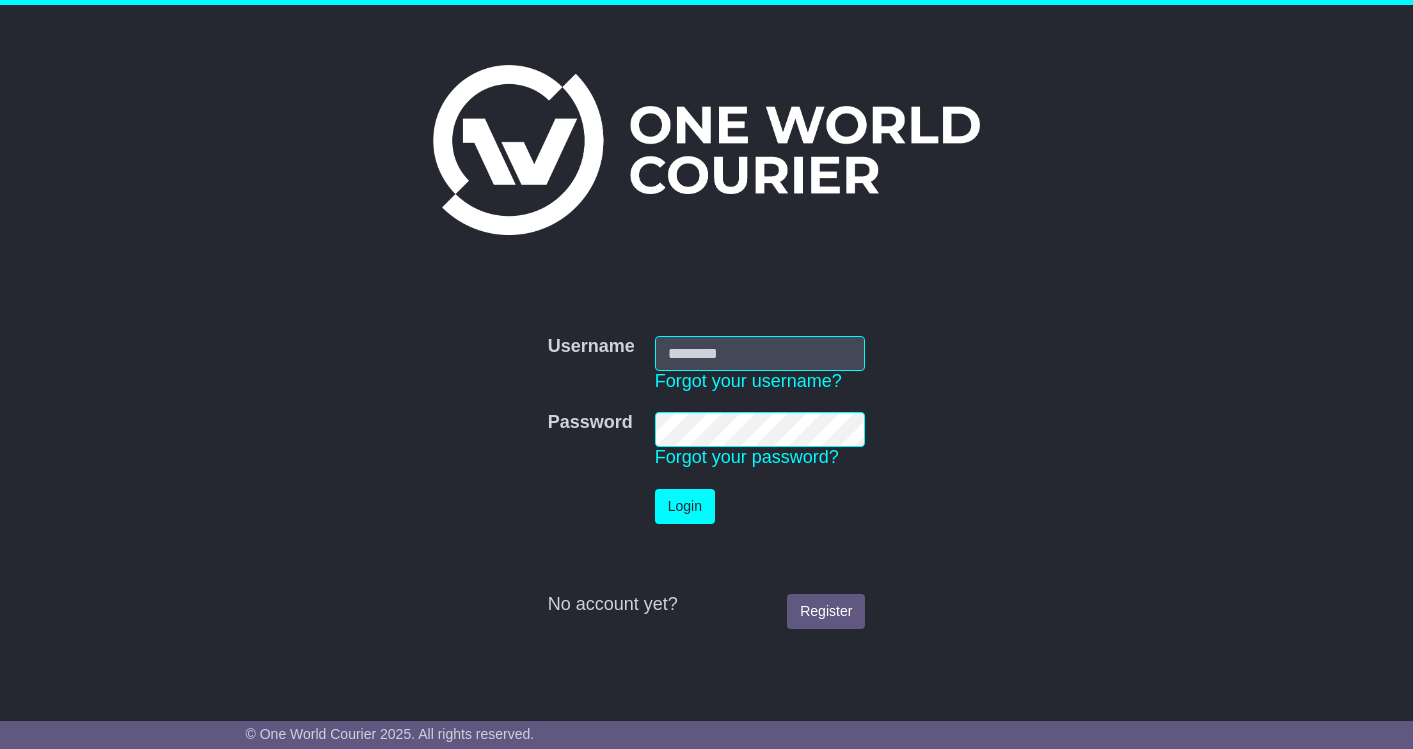 scroll, scrollTop: 0, scrollLeft: 0, axis: both 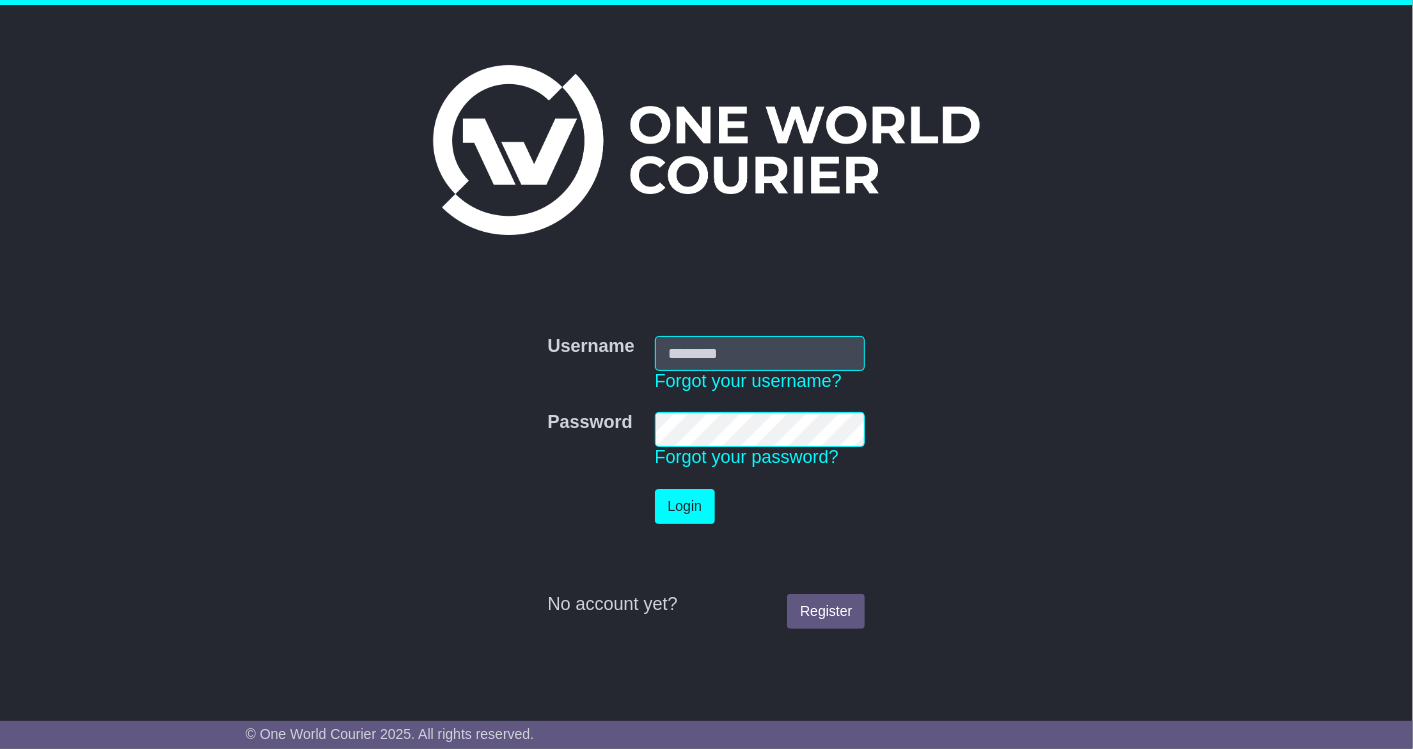 type on "**********" 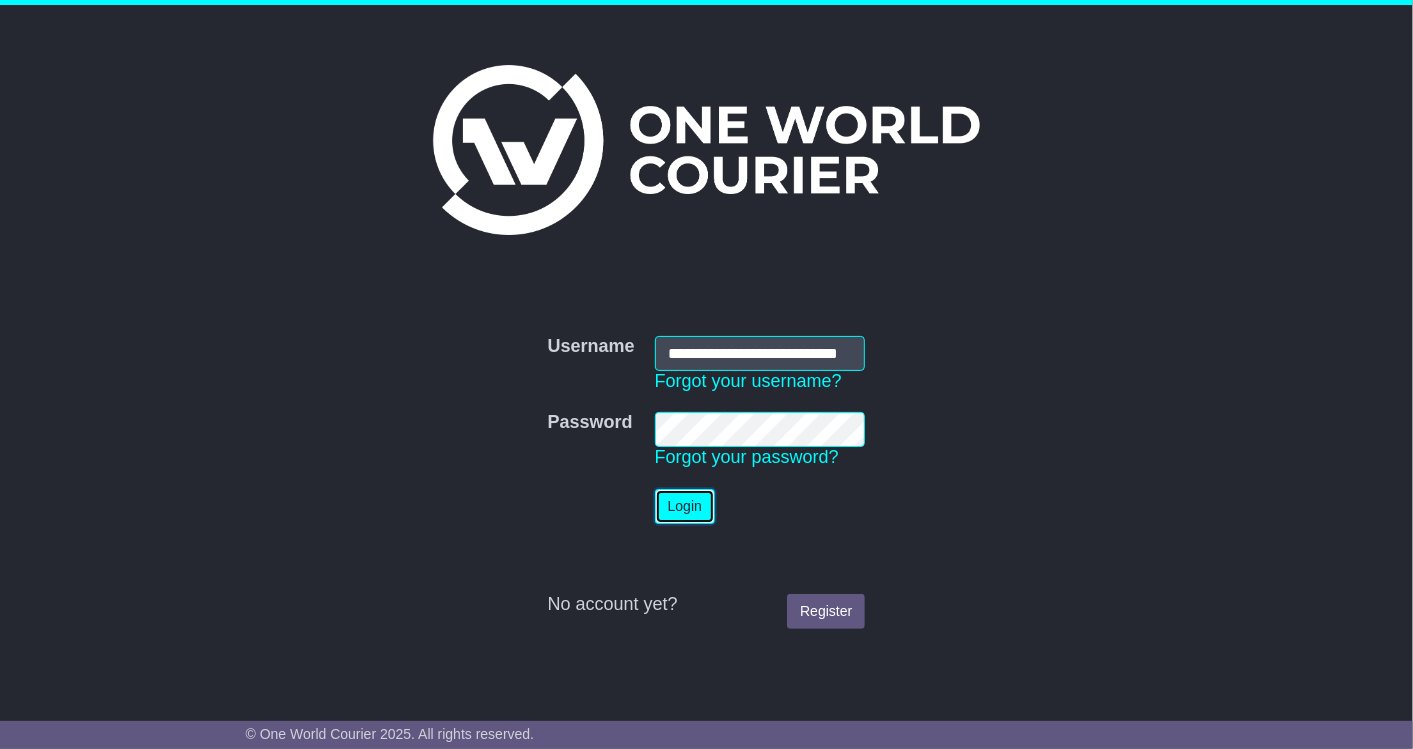 click on "Login" at bounding box center (685, 506) 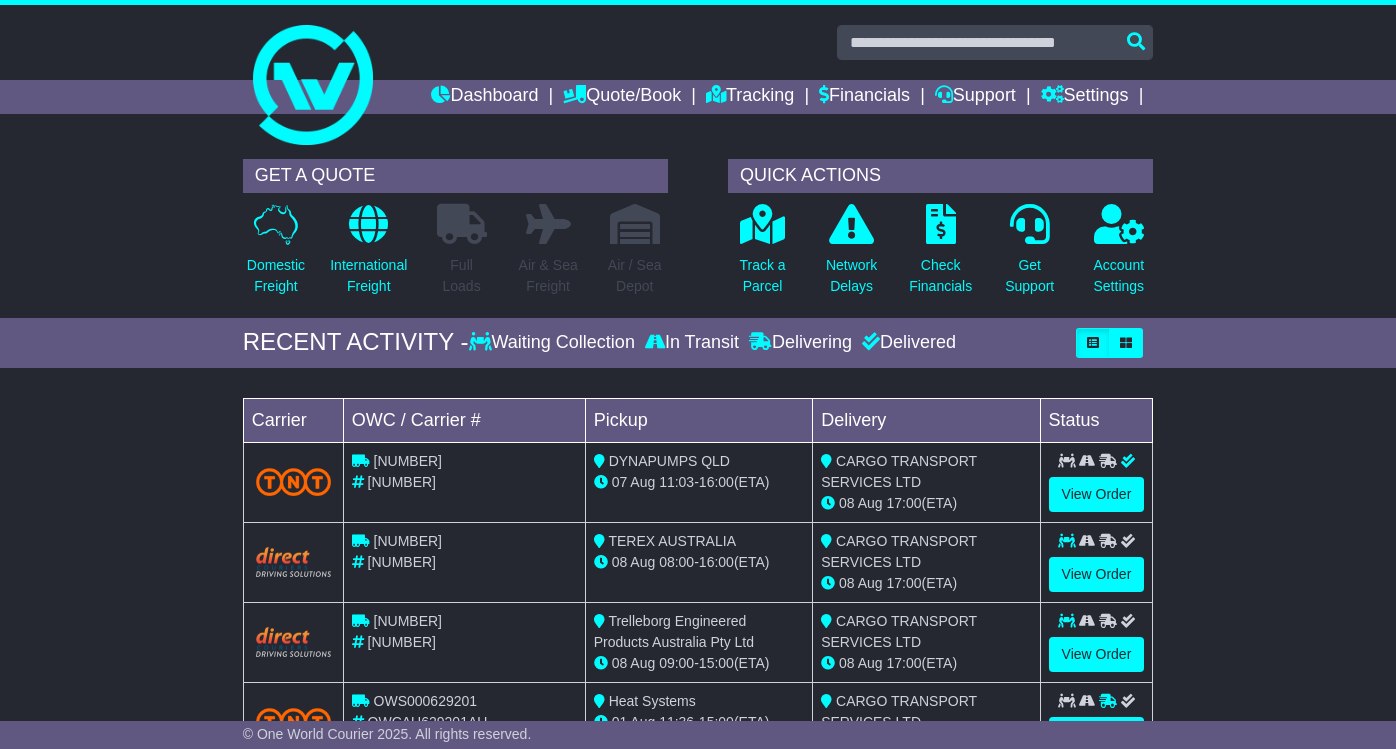 scroll, scrollTop: 0, scrollLeft: 0, axis: both 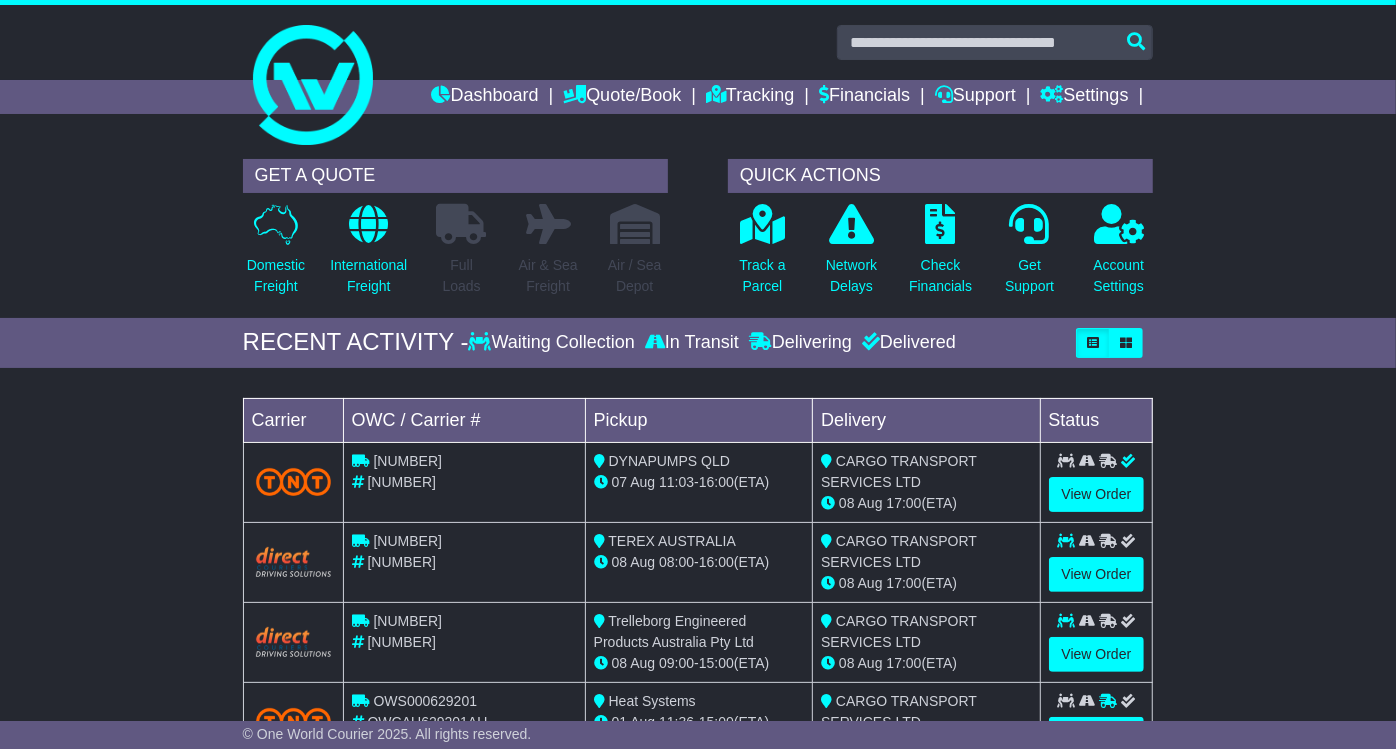click on "Domestic Freight" at bounding box center (276, 255) 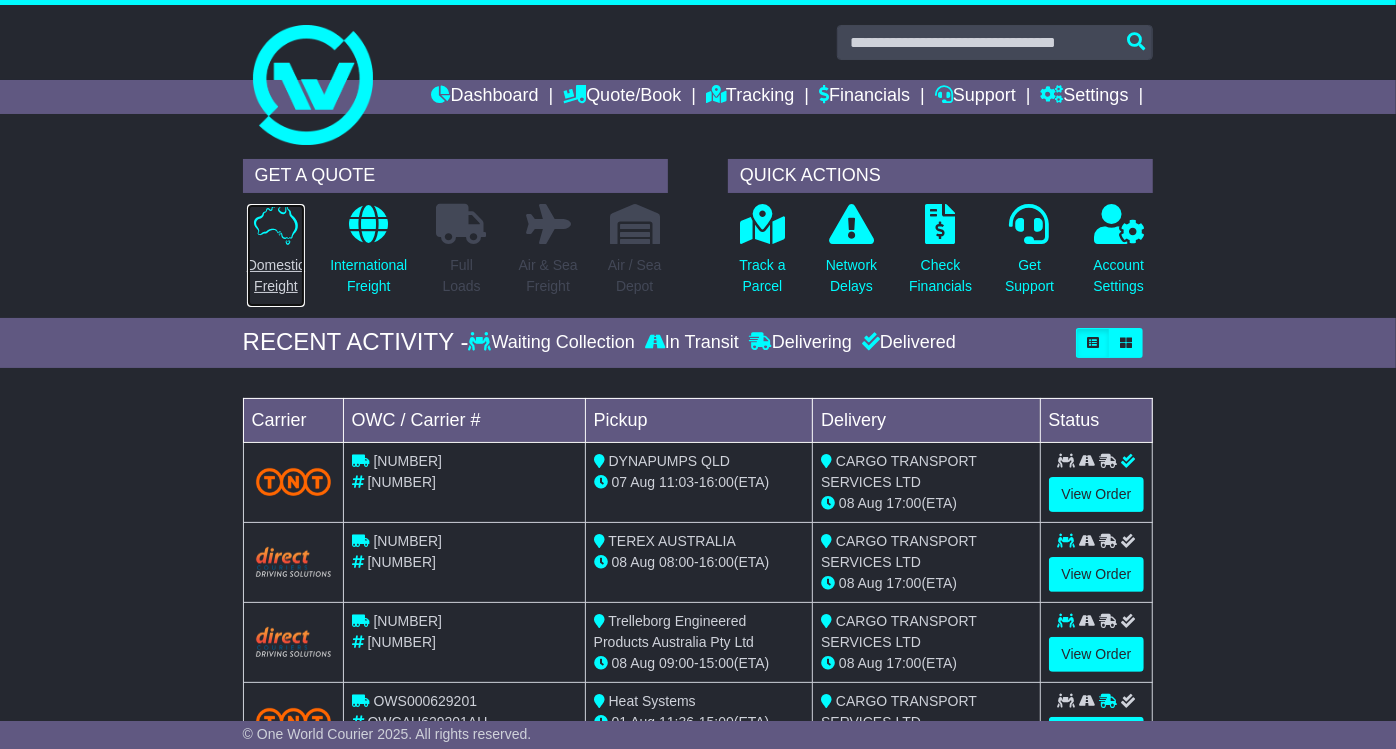 click on "Domestic Freight" at bounding box center (276, 276) 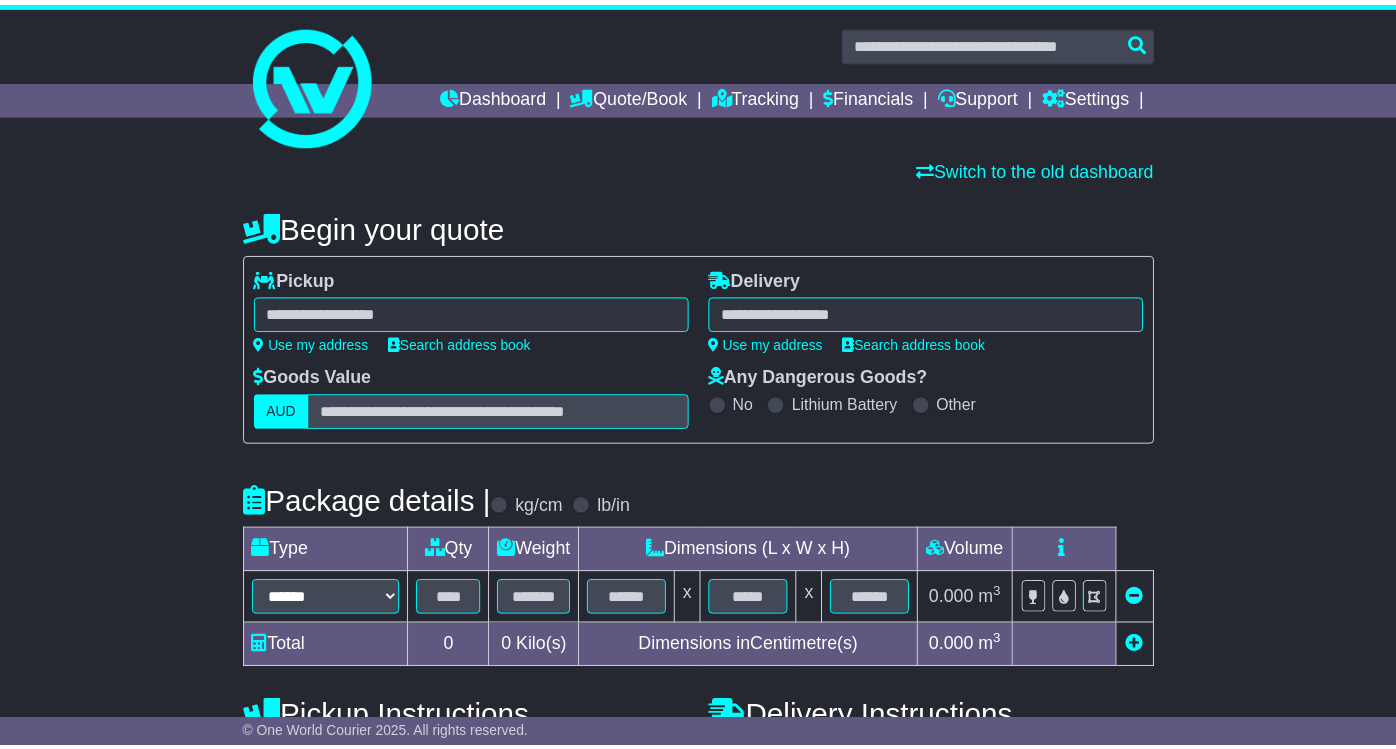 scroll, scrollTop: 0, scrollLeft: 0, axis: both 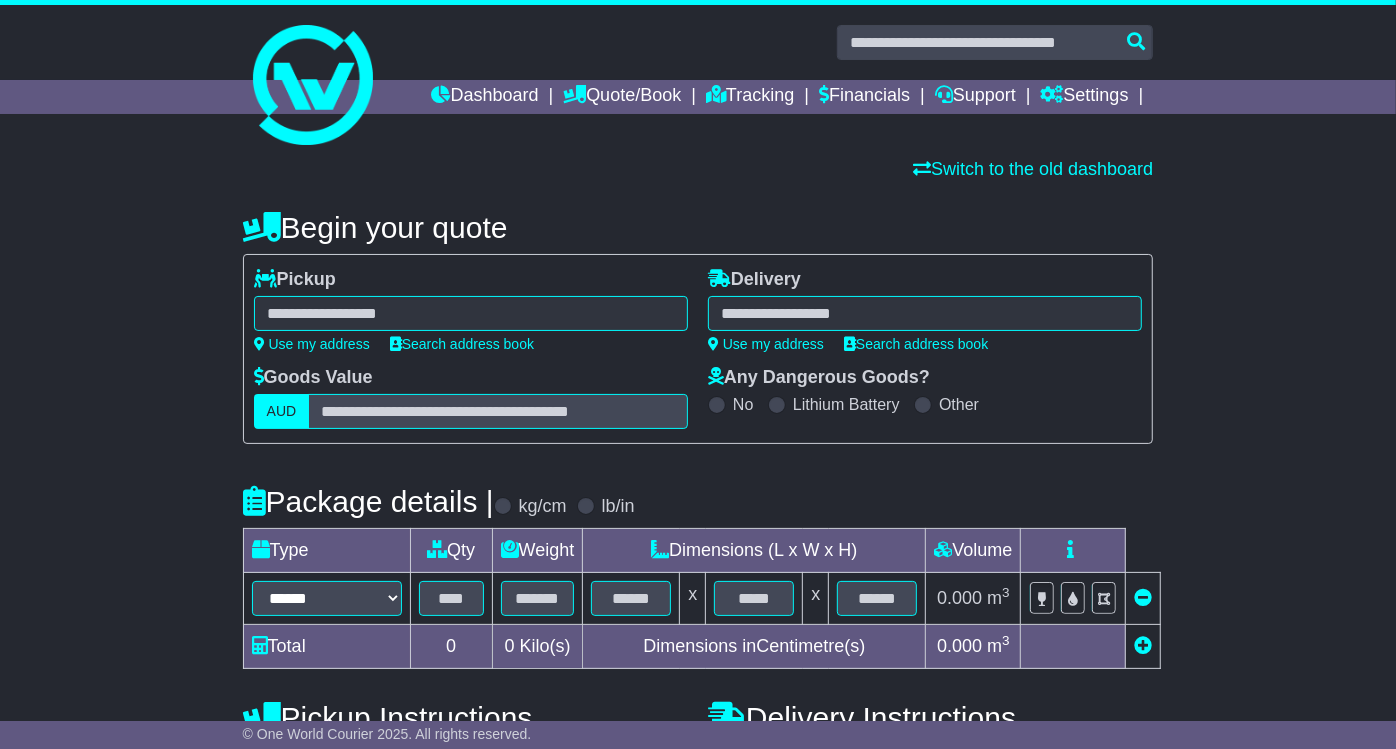 click at bounding box center [471, 313] 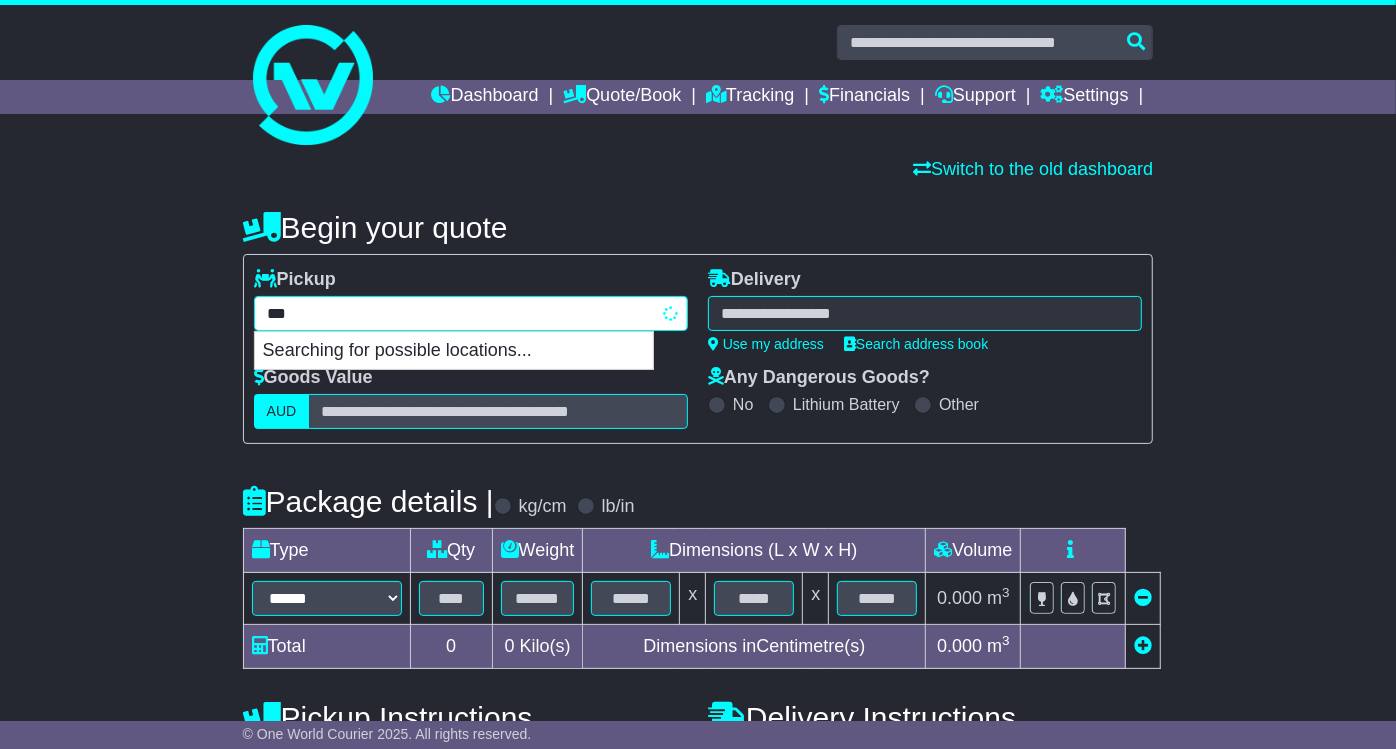 type on "****" 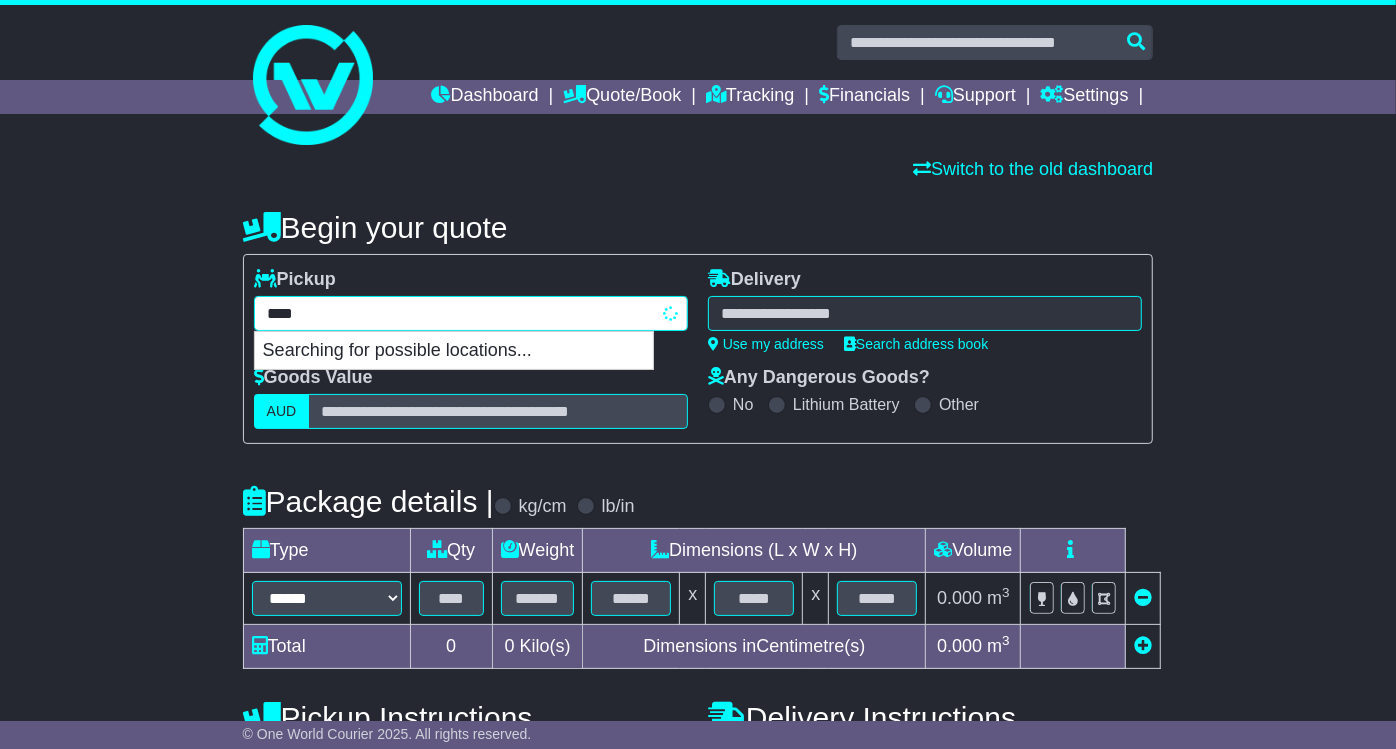 type on "**********" 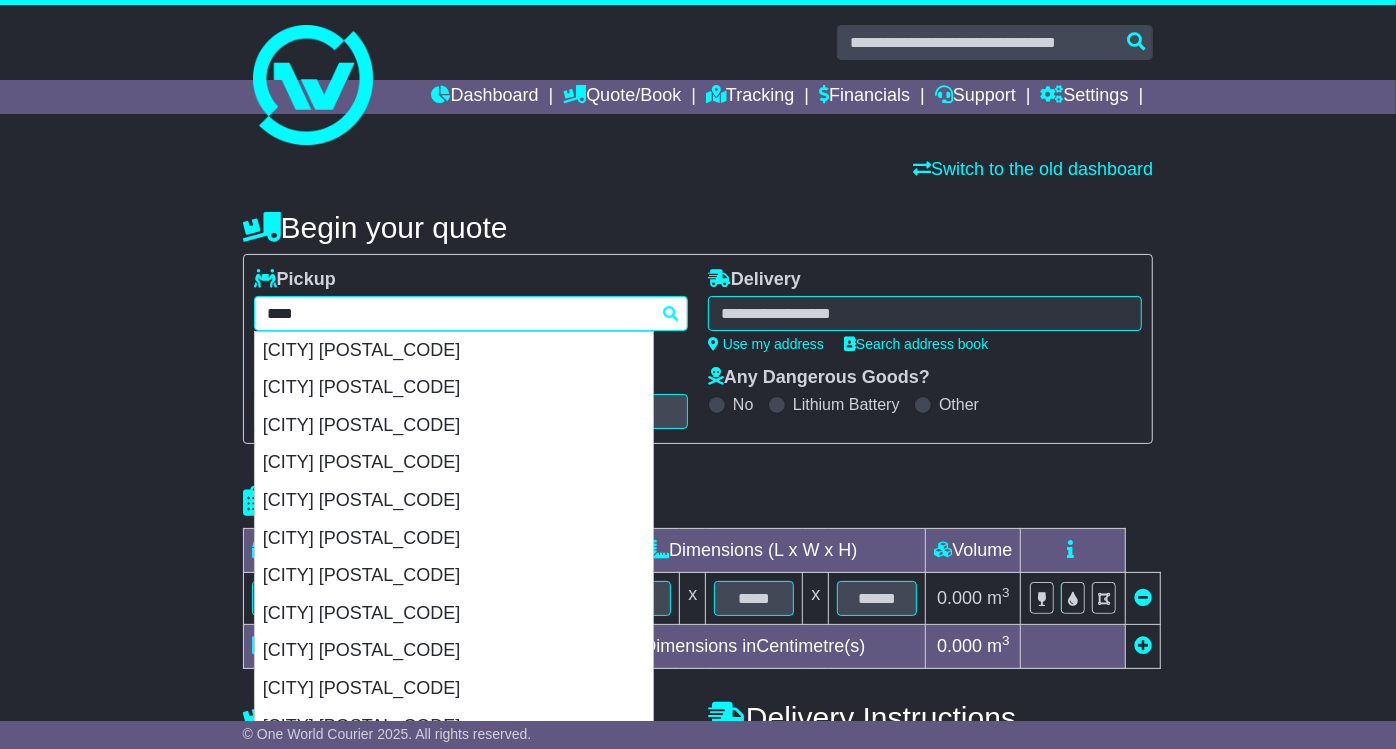type 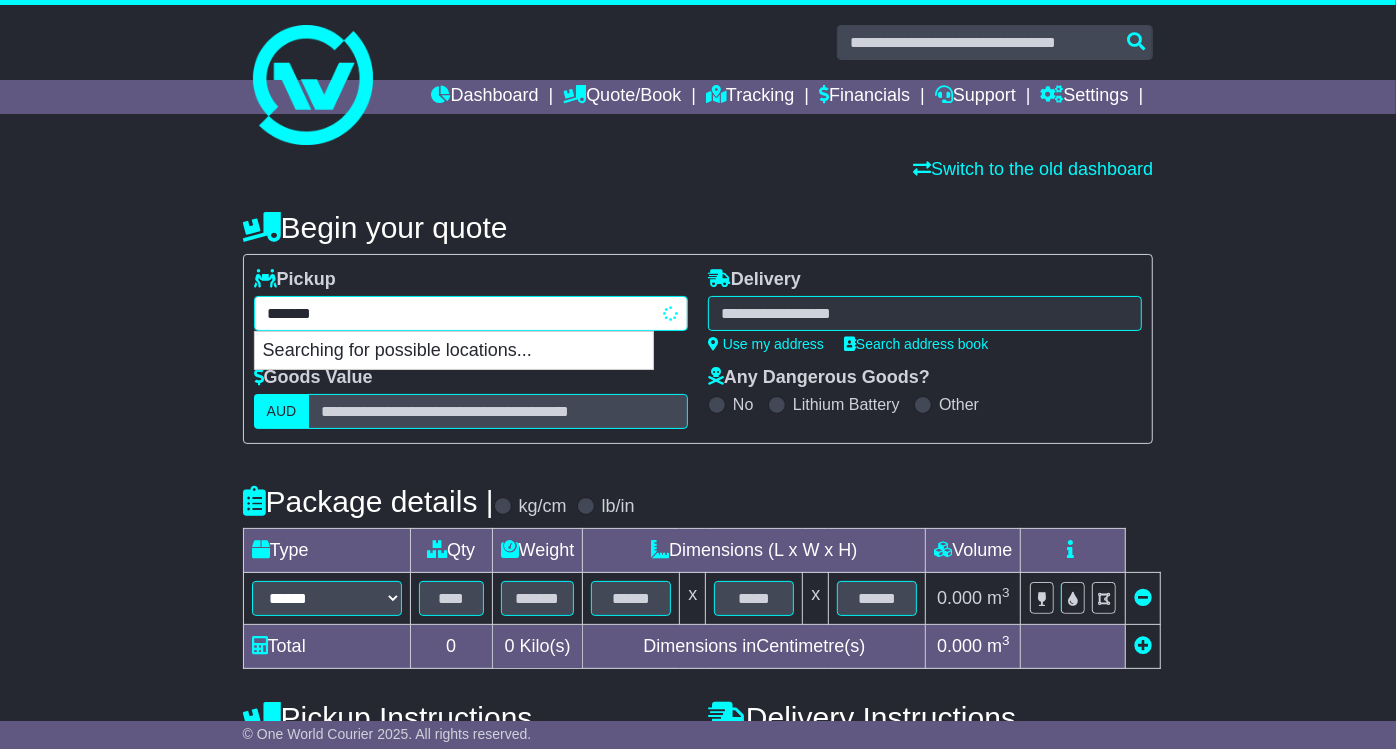 type on "********" 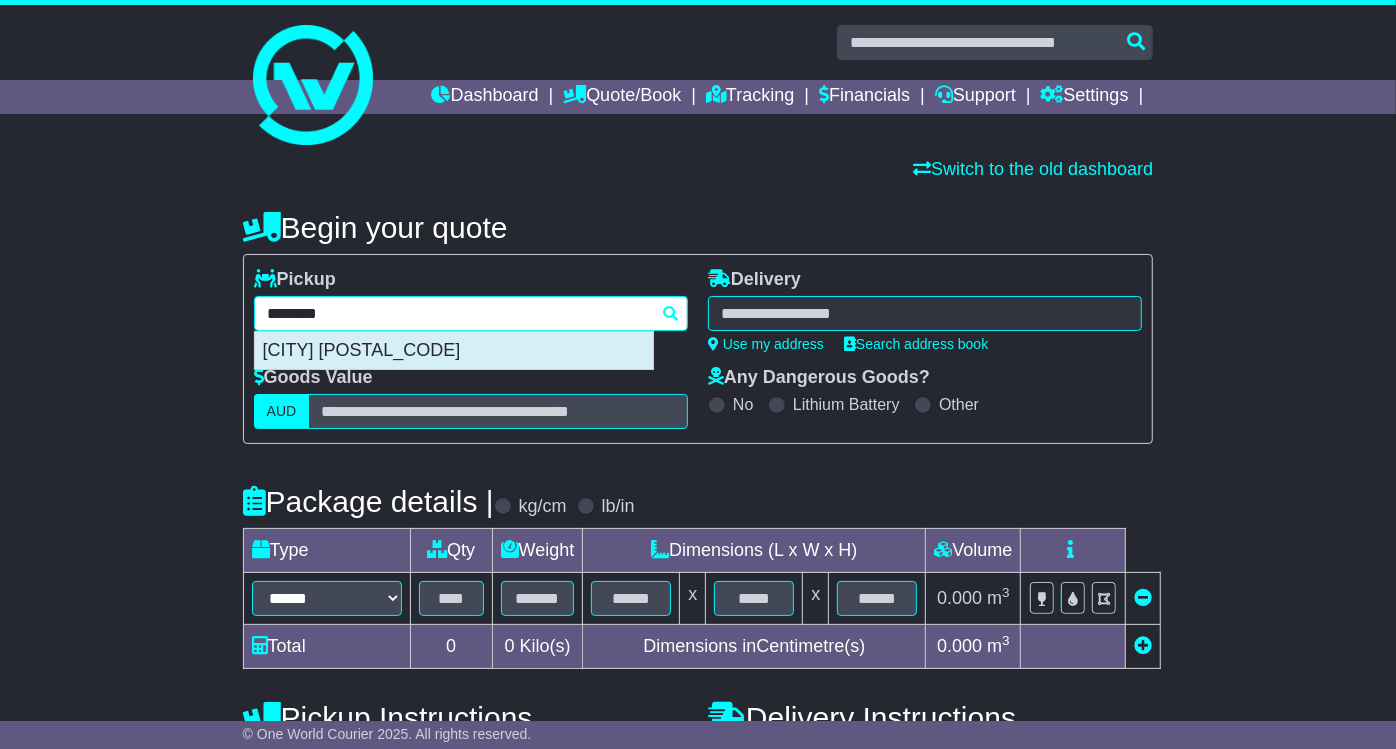 click on "BERRINBA 4117" at bounding box center [454, 351] 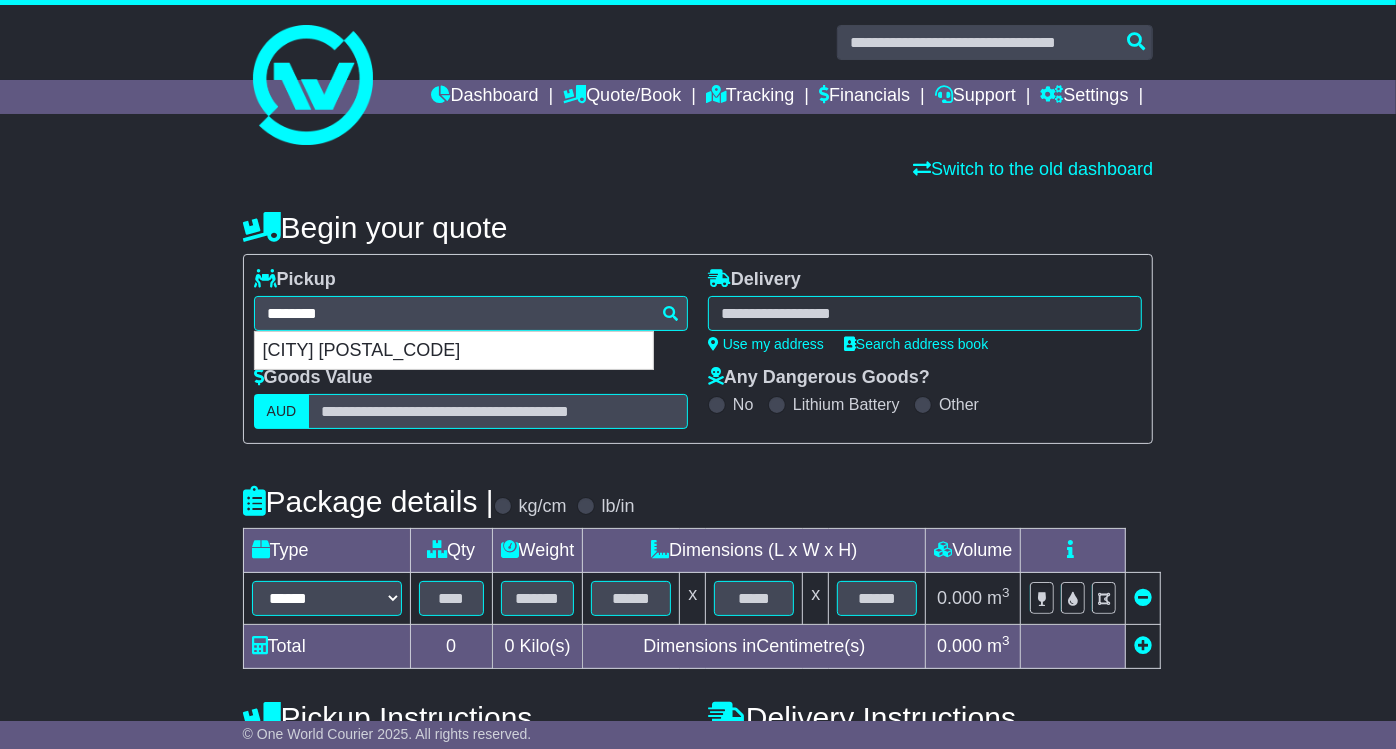 type on "**********" 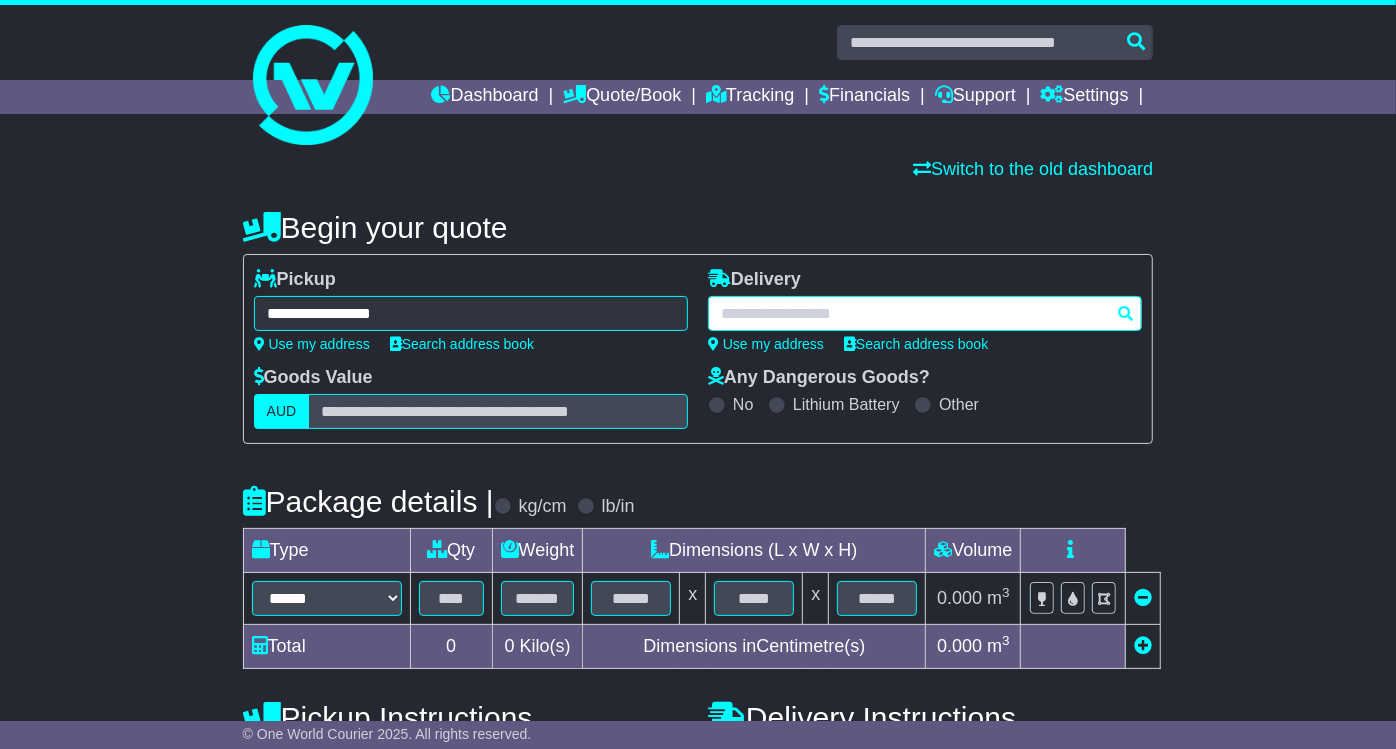 click at bounding box center [925, 313] 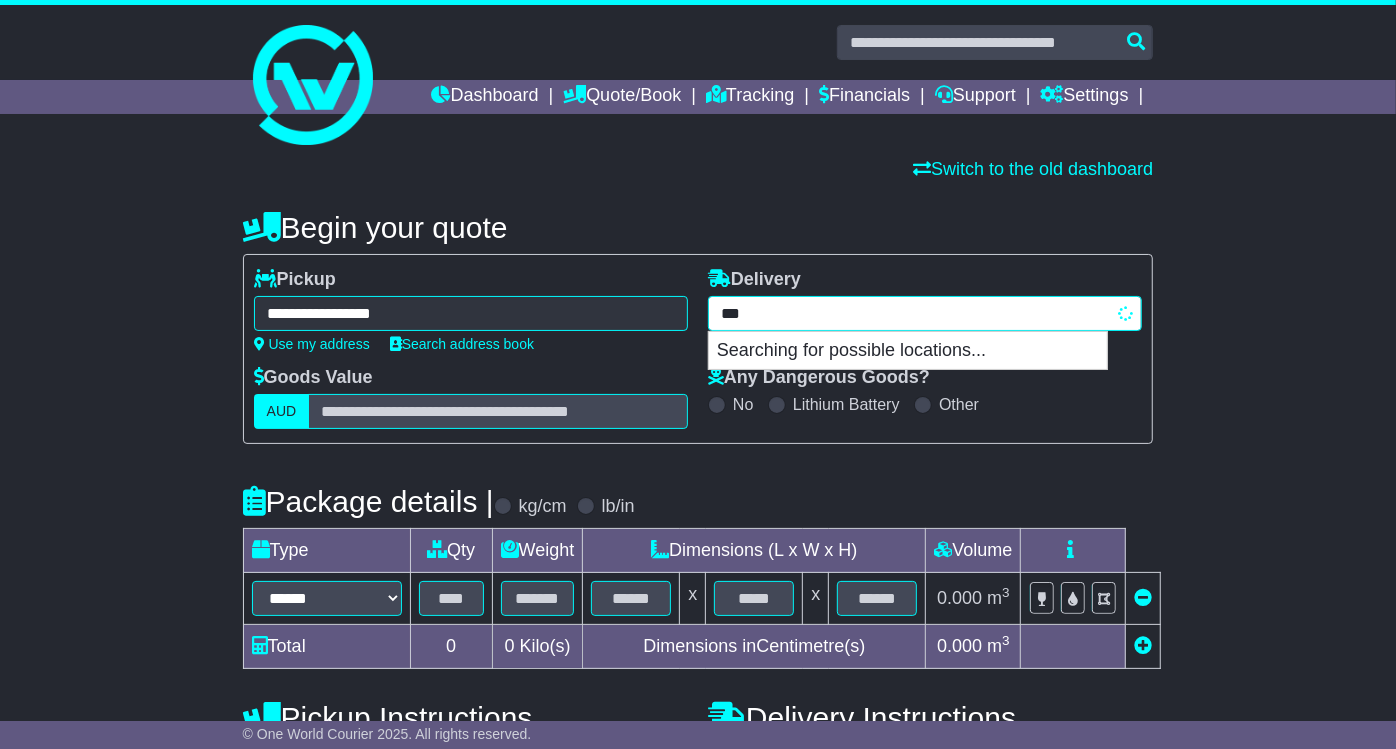 type on "****" 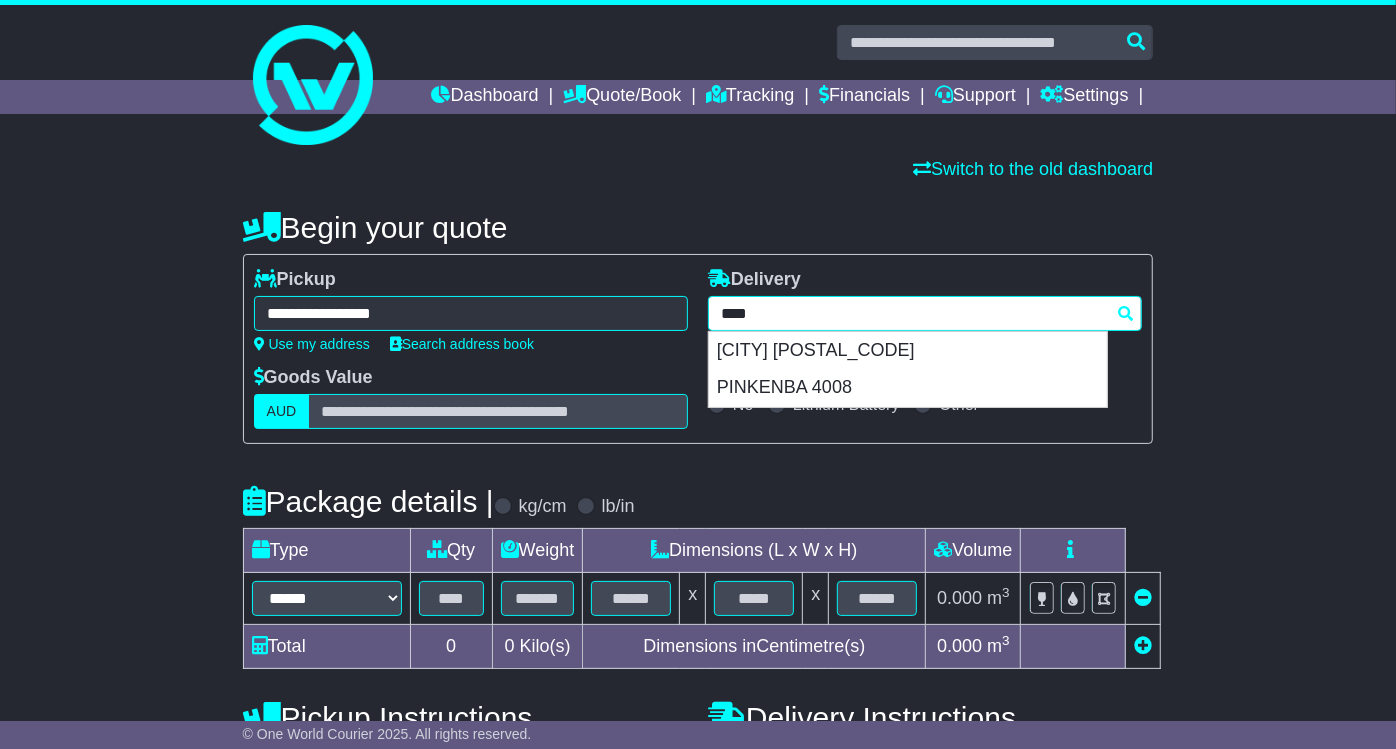 click on "BRISBANE AIRPORT 4008" at bounding box center (908, 351) 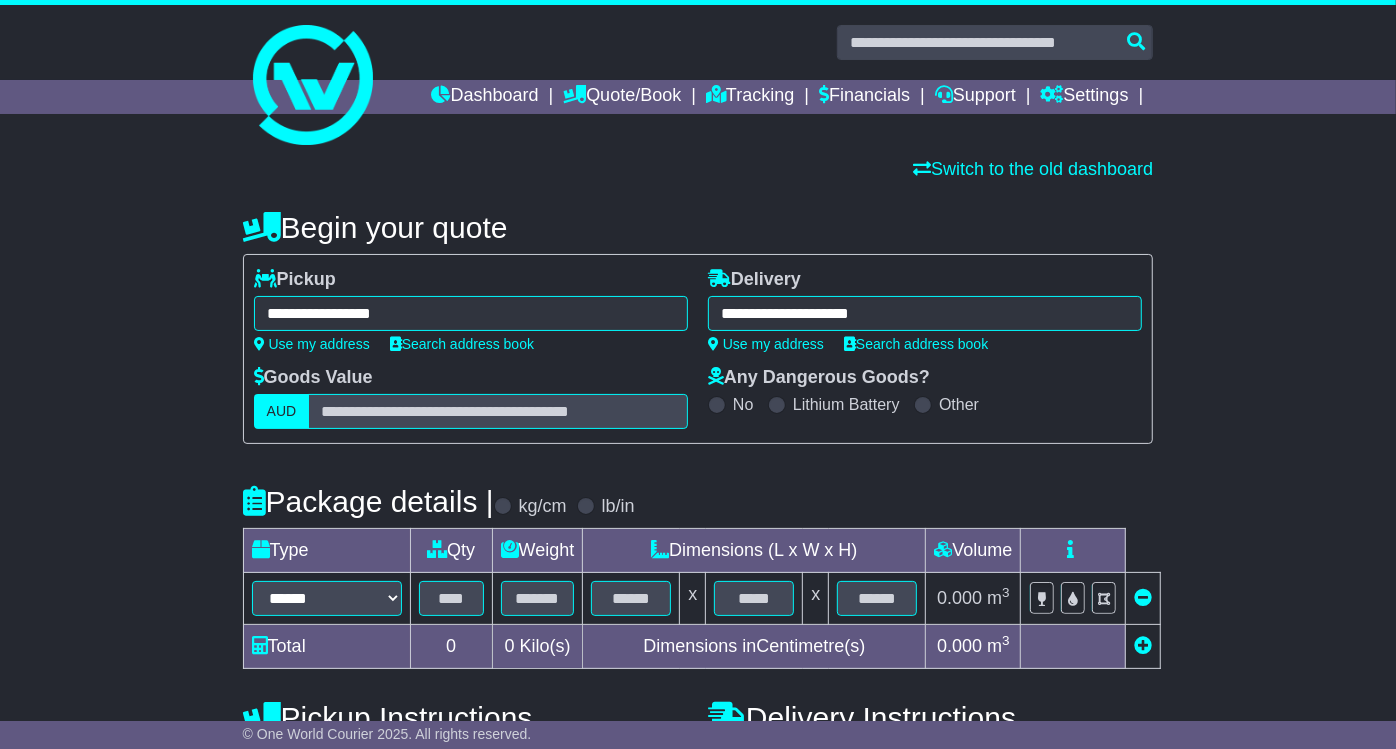 type on "**********" 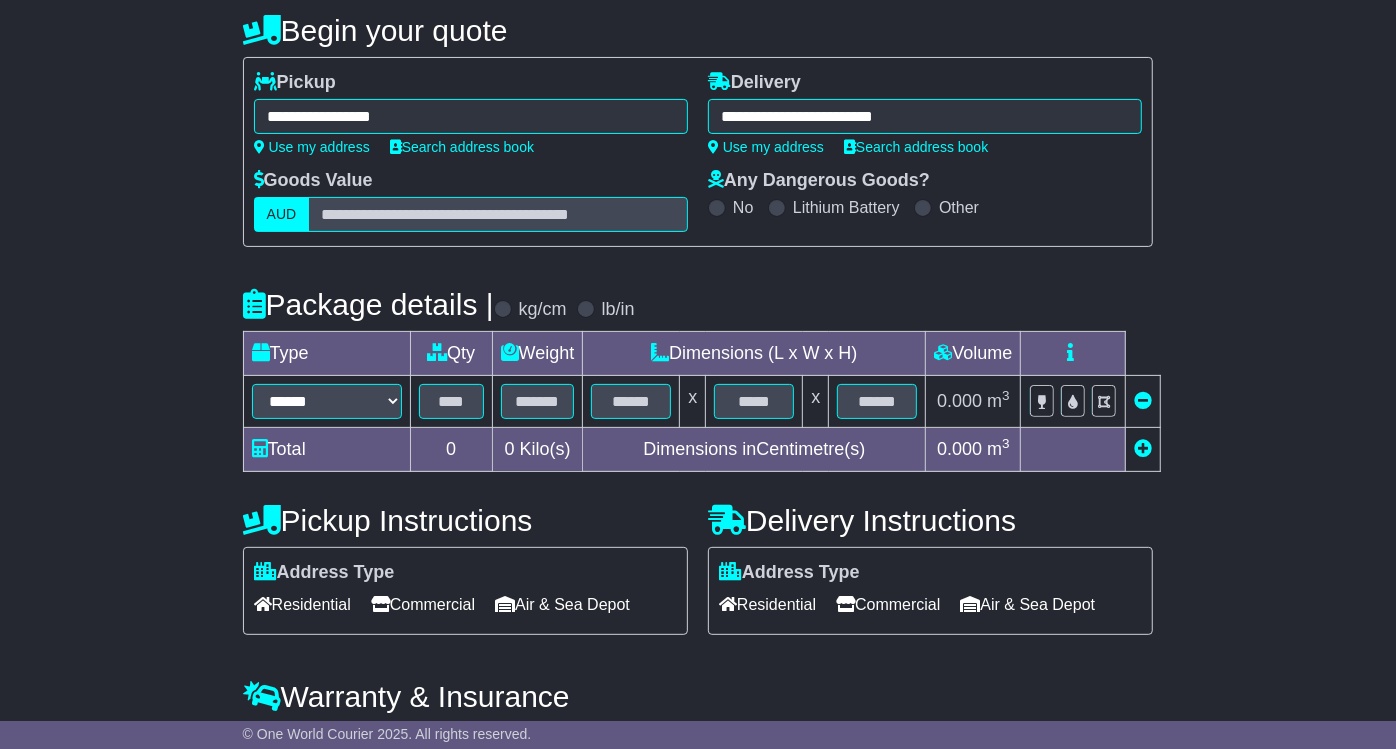 scroll, scrollTop: 304, scrollLeft: 0, axis: vertical 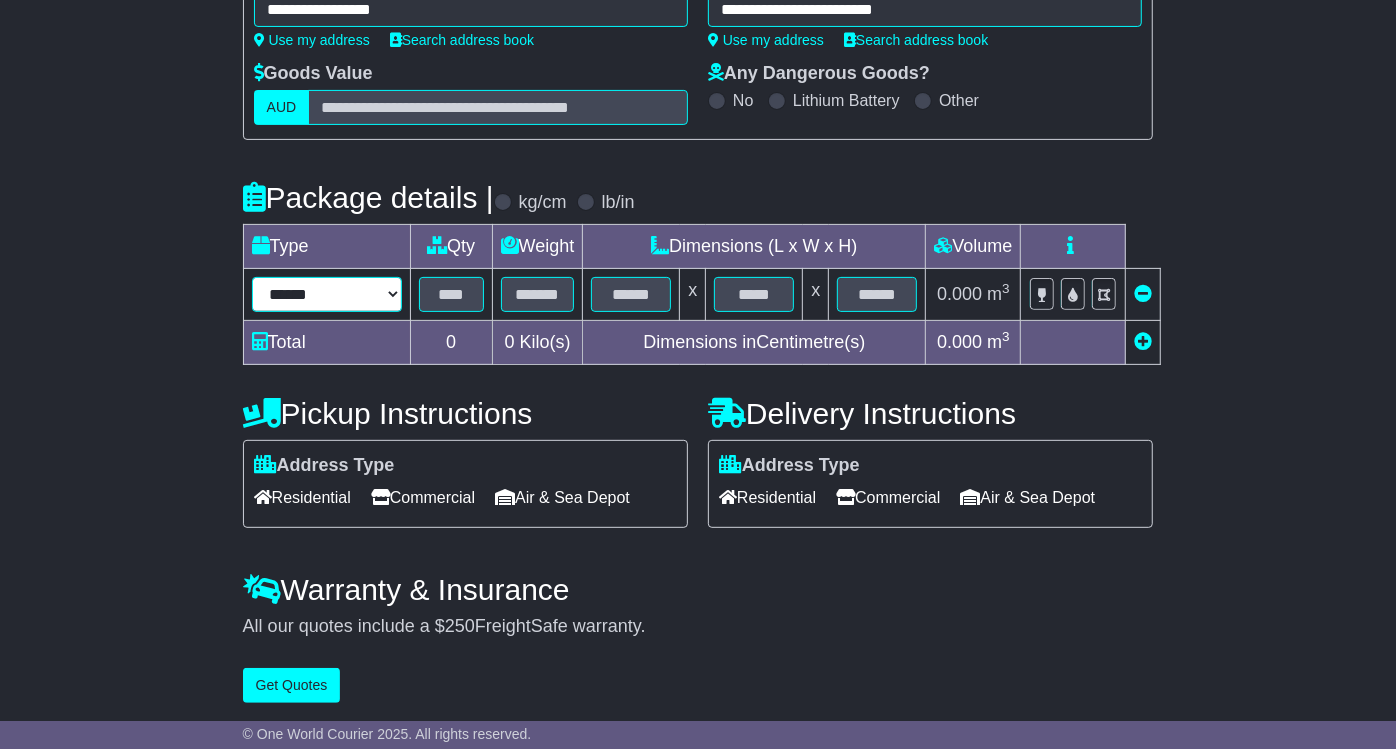 click on "****** ****** *** ******** ***** **** **** ****** *** *******" at bounding box center (327, 294) 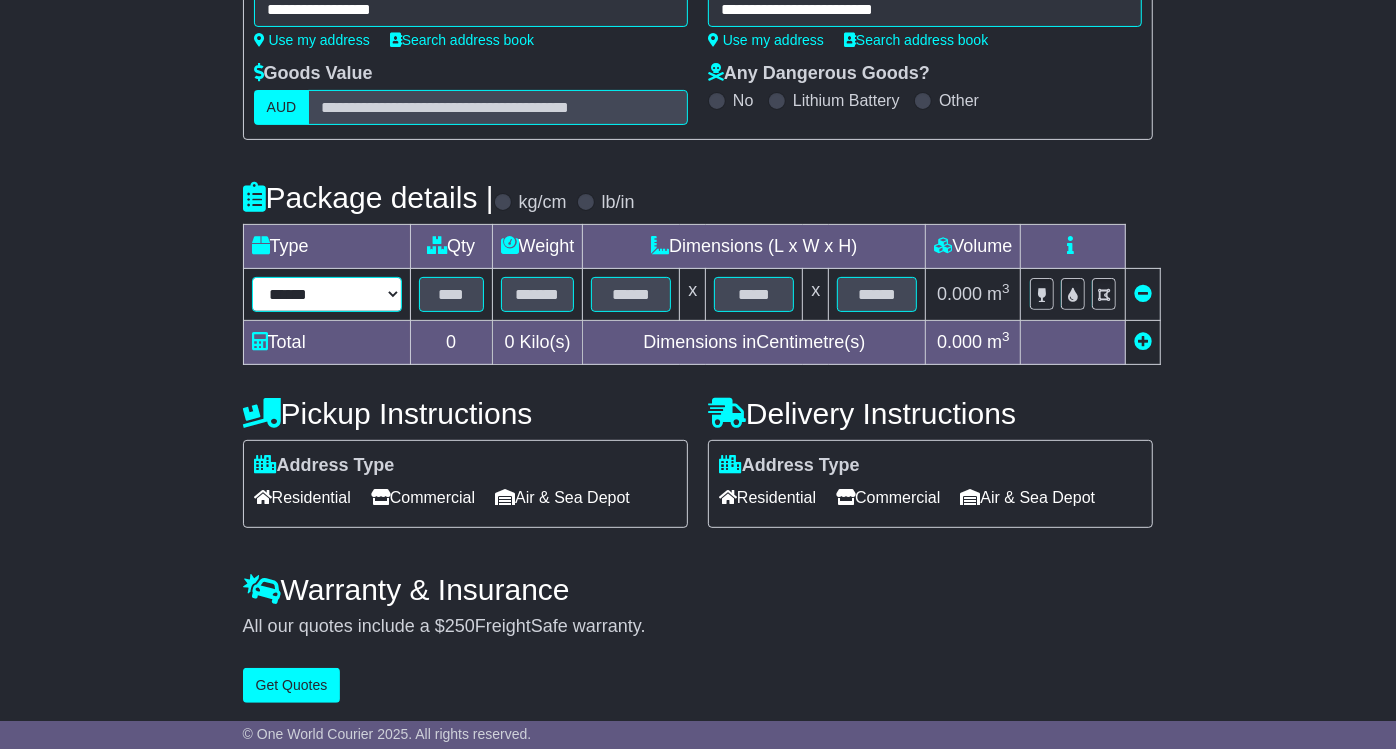 select on "*****" 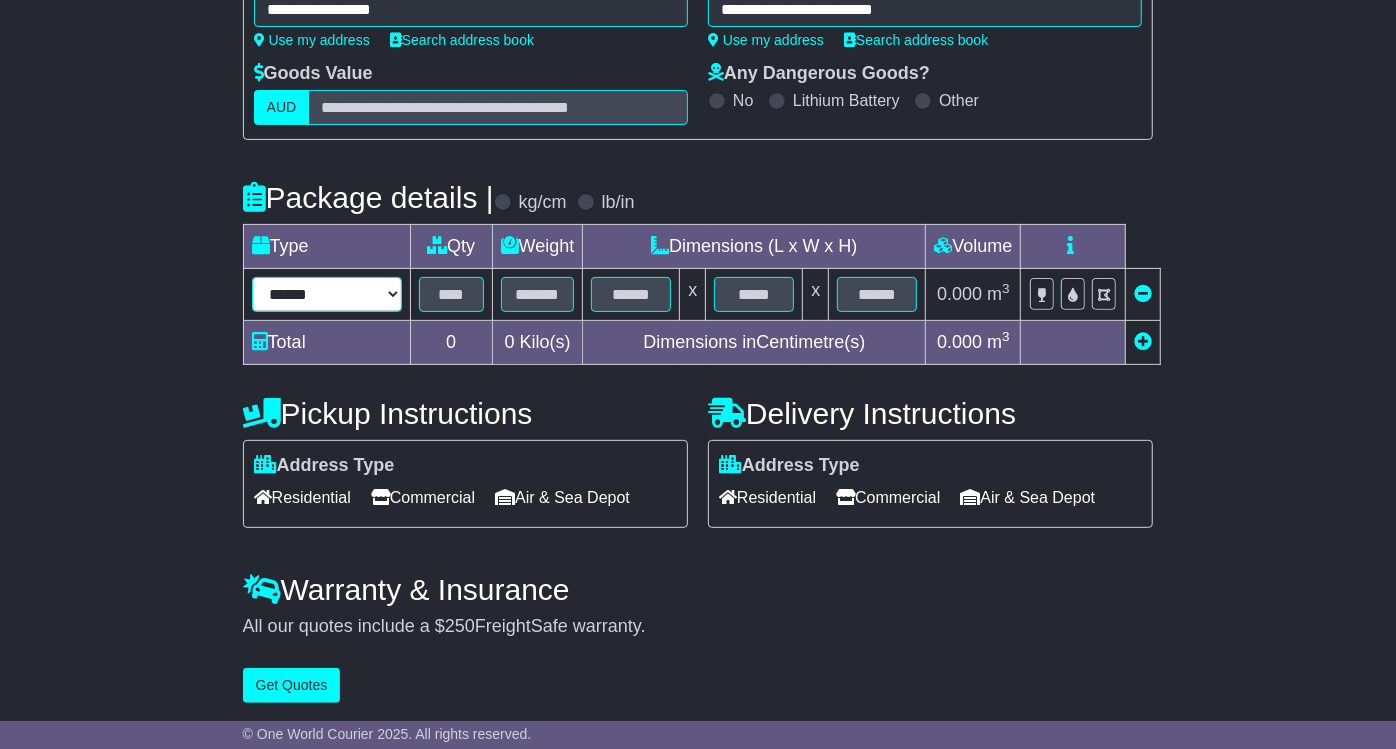 click on "****** ****** *** ******** ***** **** **** ****** *** *******" at bounding box center (327, 294) 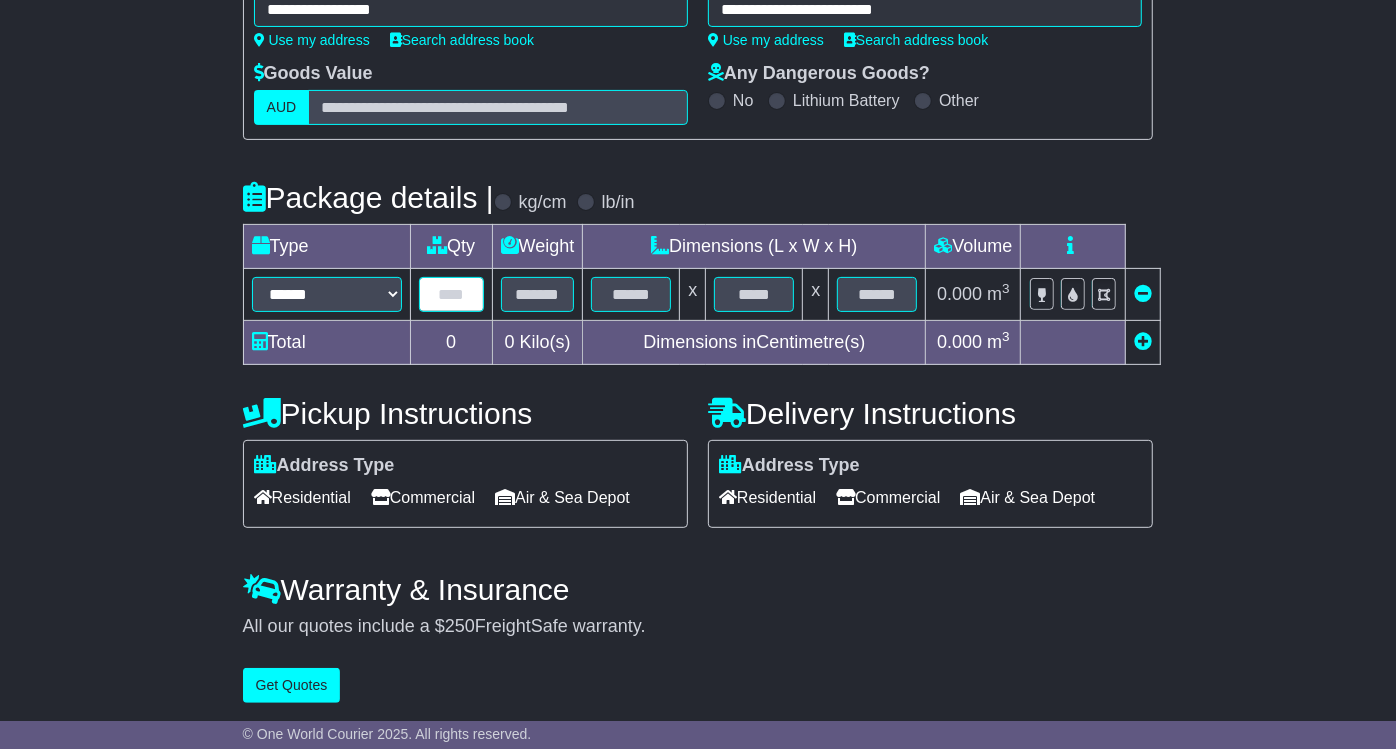 click at bounding box center [451, 294] 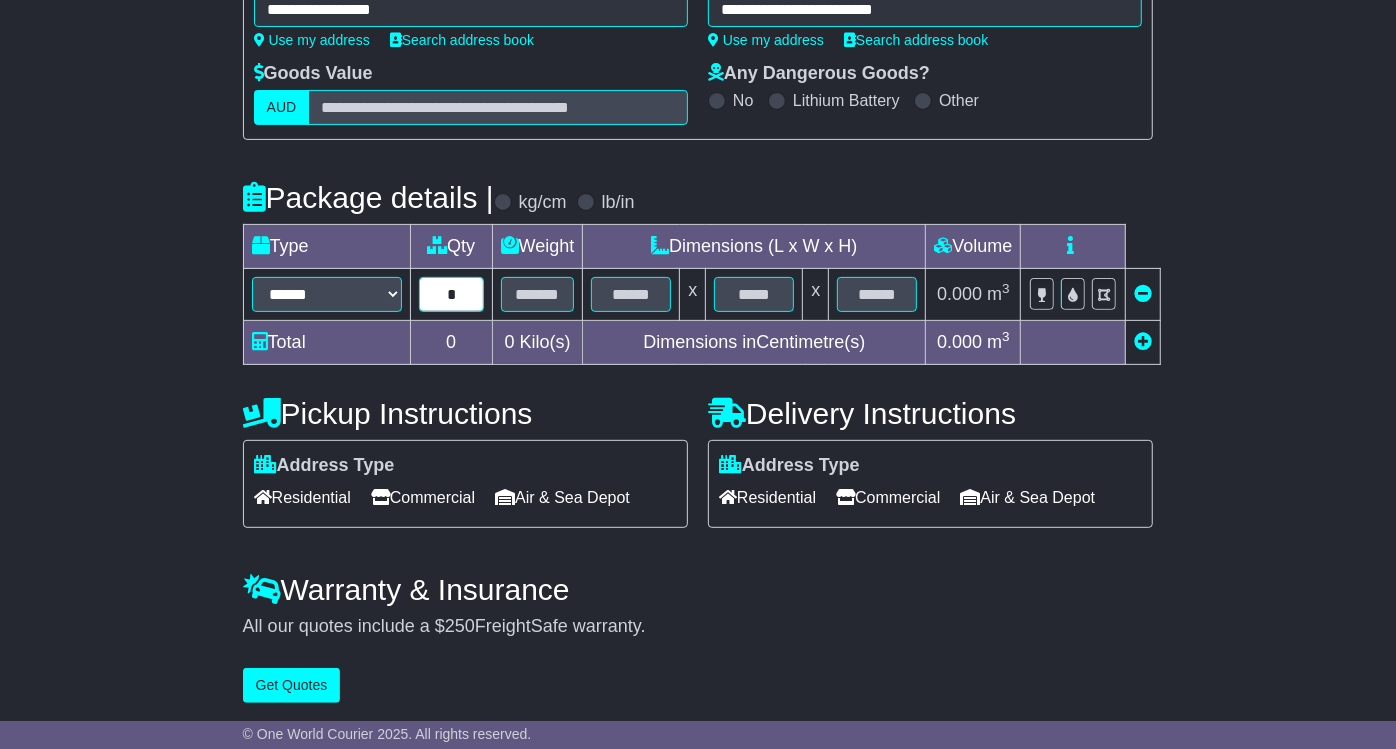 type on "*" 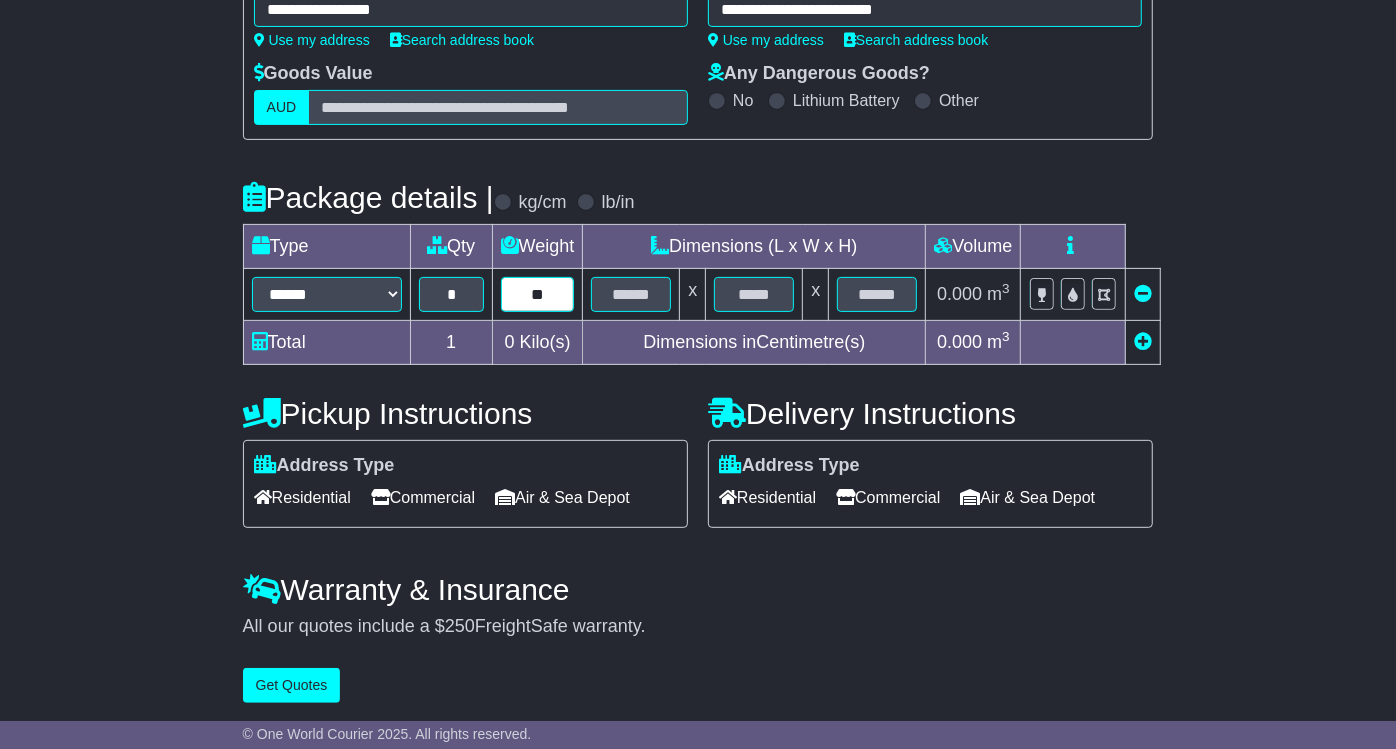type on "**" 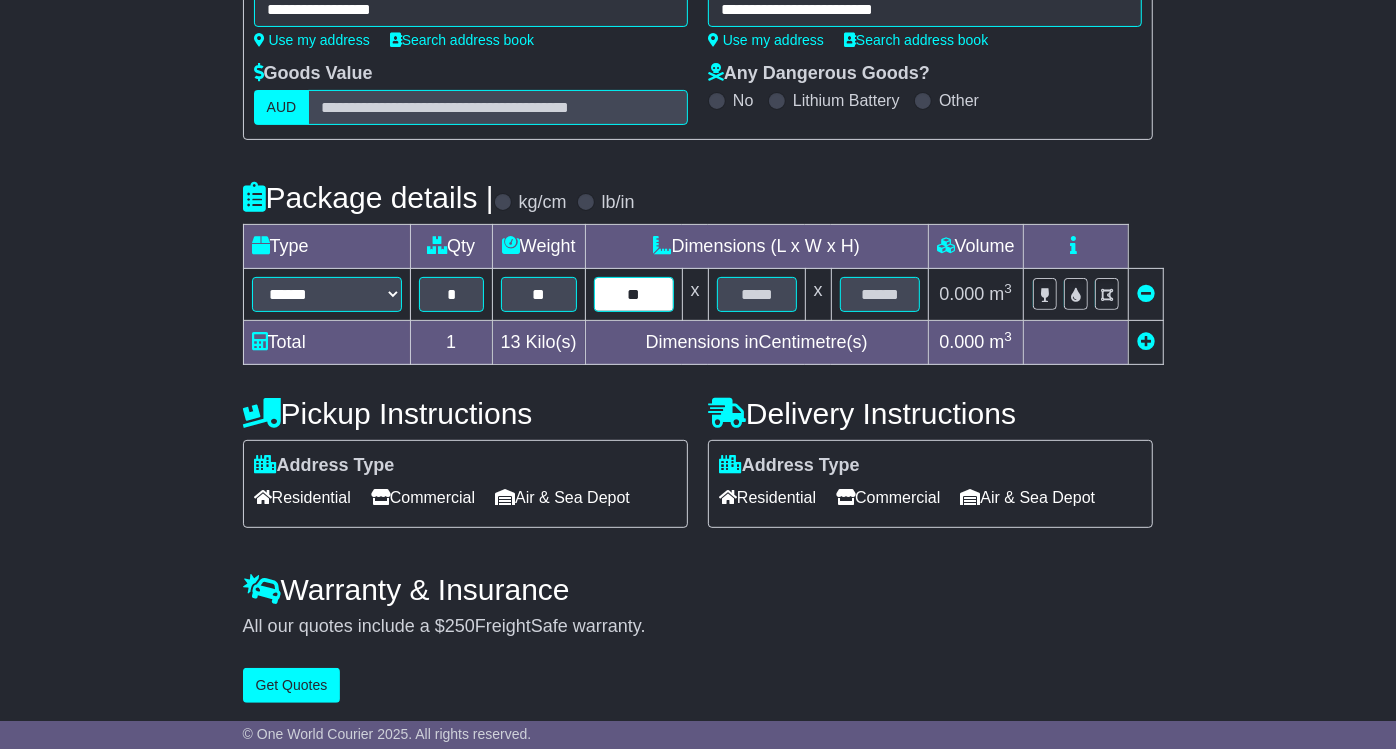 type on "**" 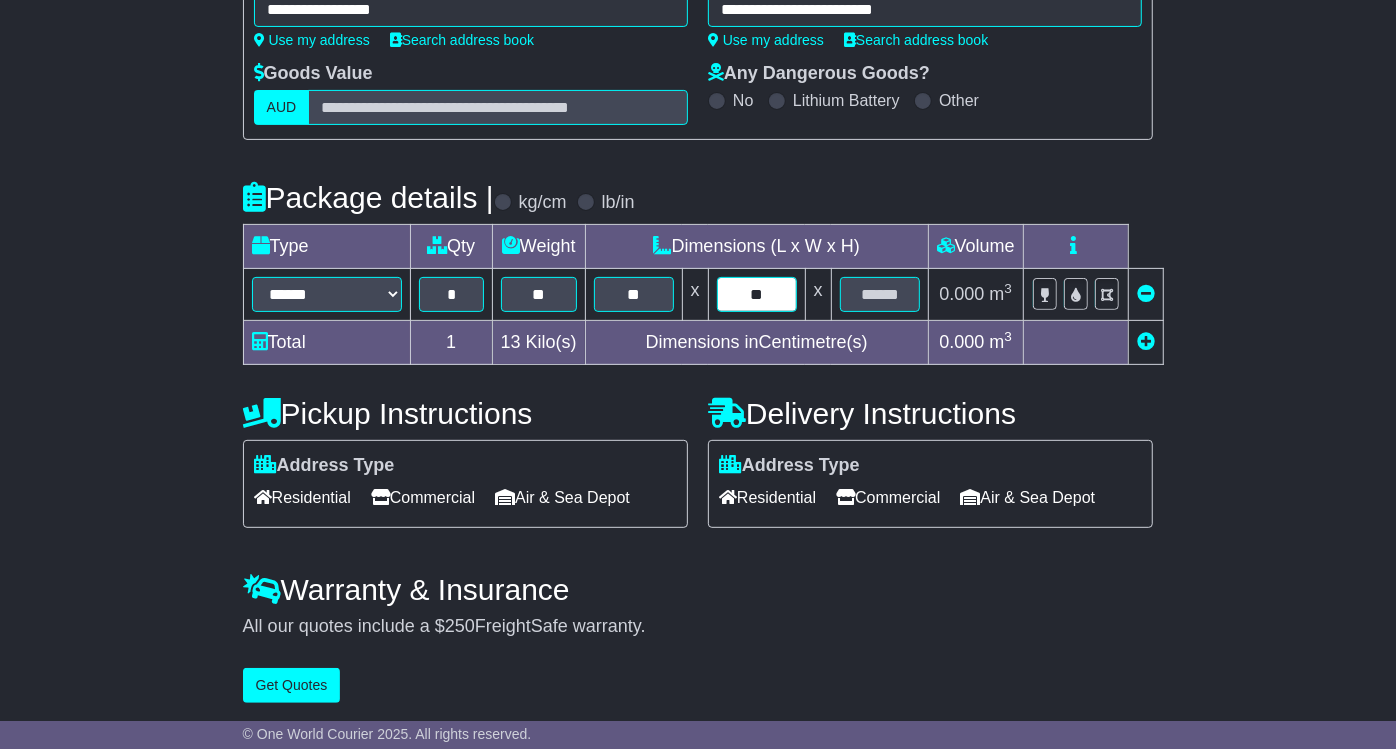 type on "**" 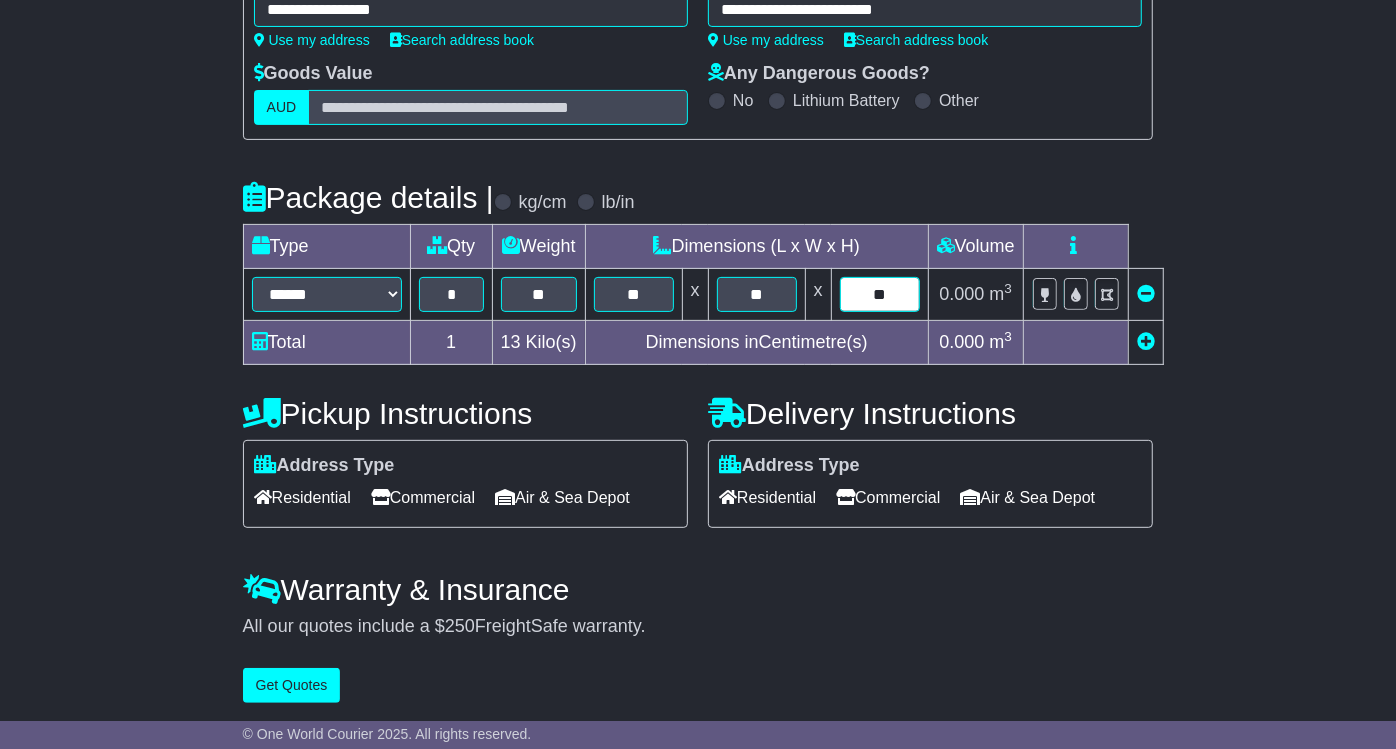 type on "**" 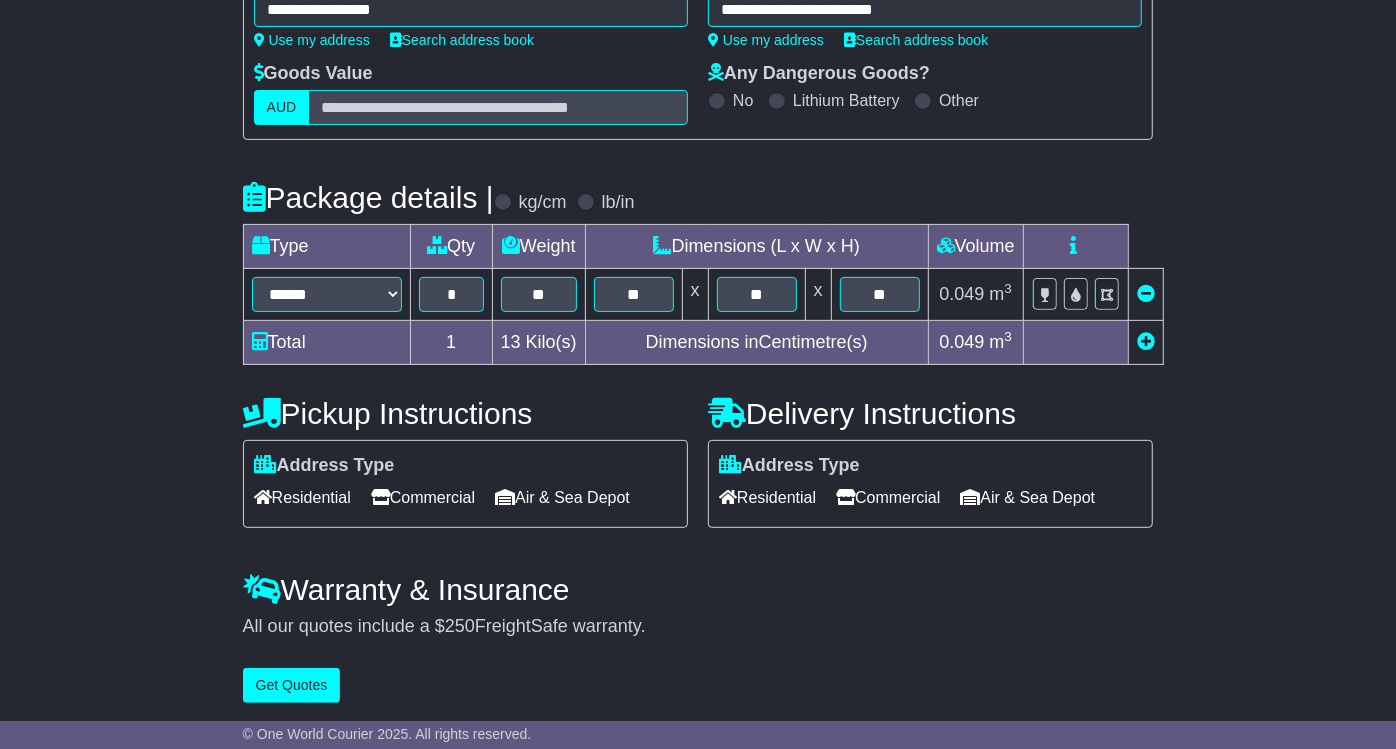 click at bounding box center [1146, 341] 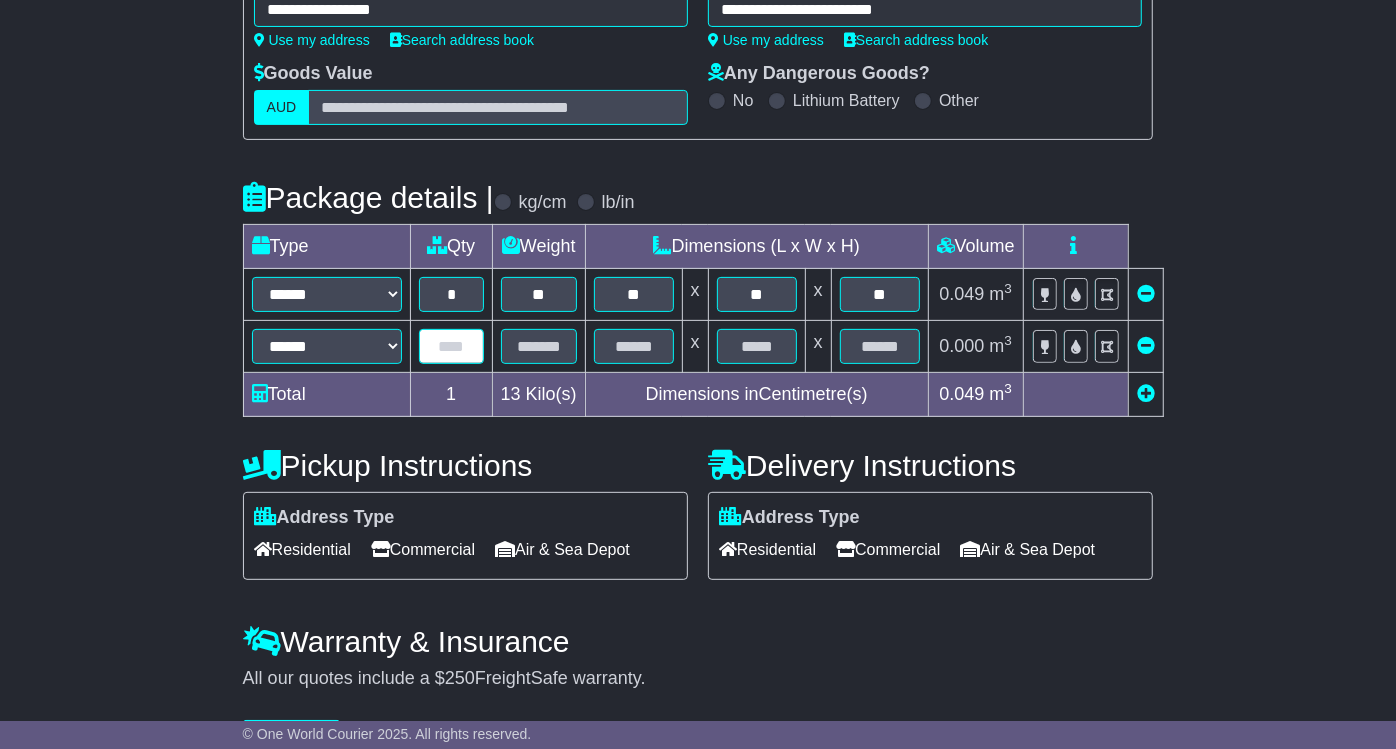 click at bounding box center [451, 346] 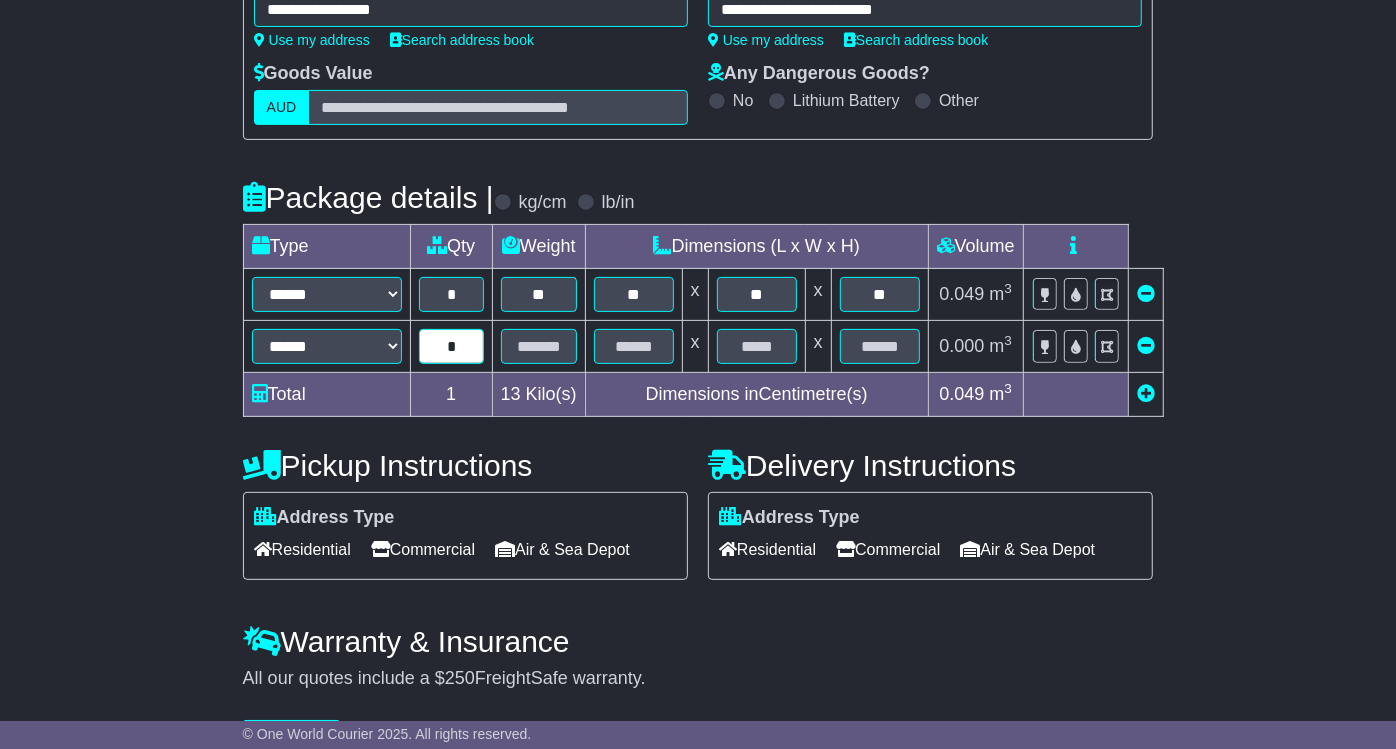 type on "*" 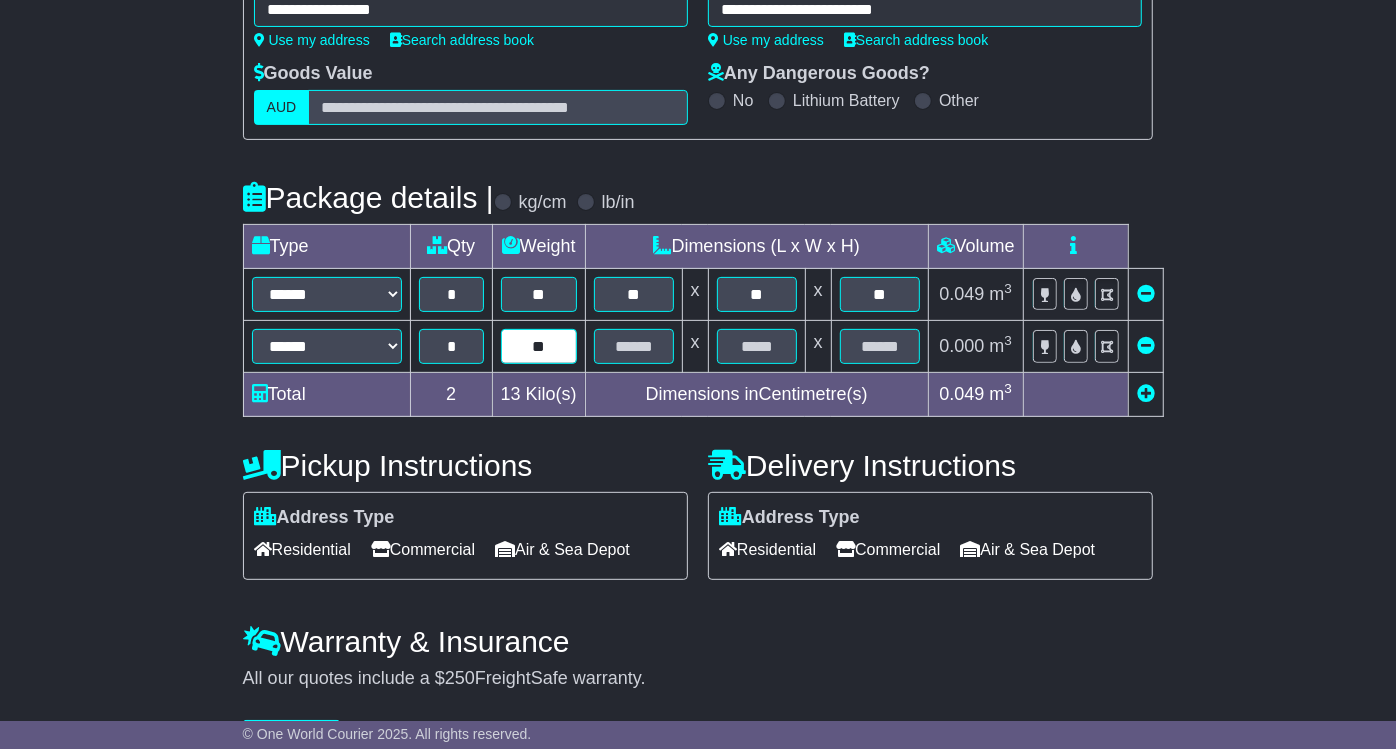type on "**" 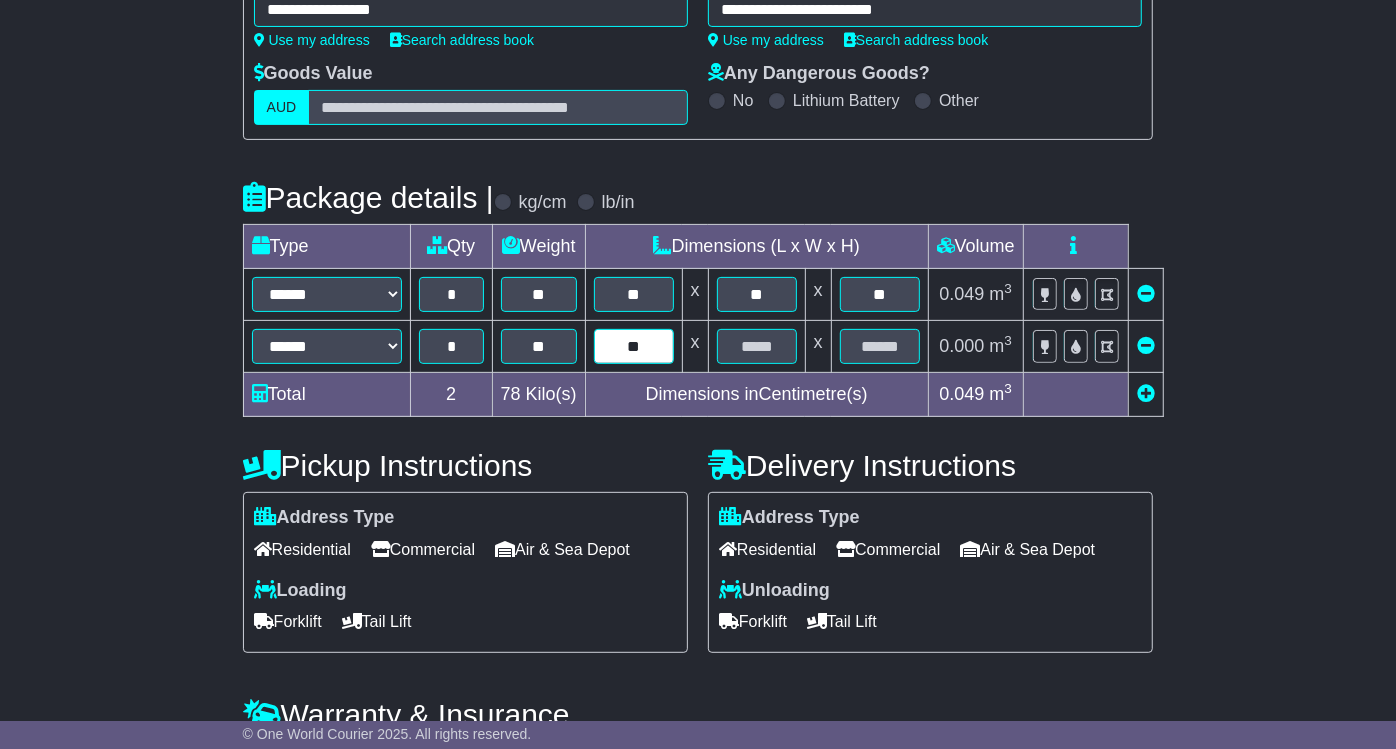 type on "**" 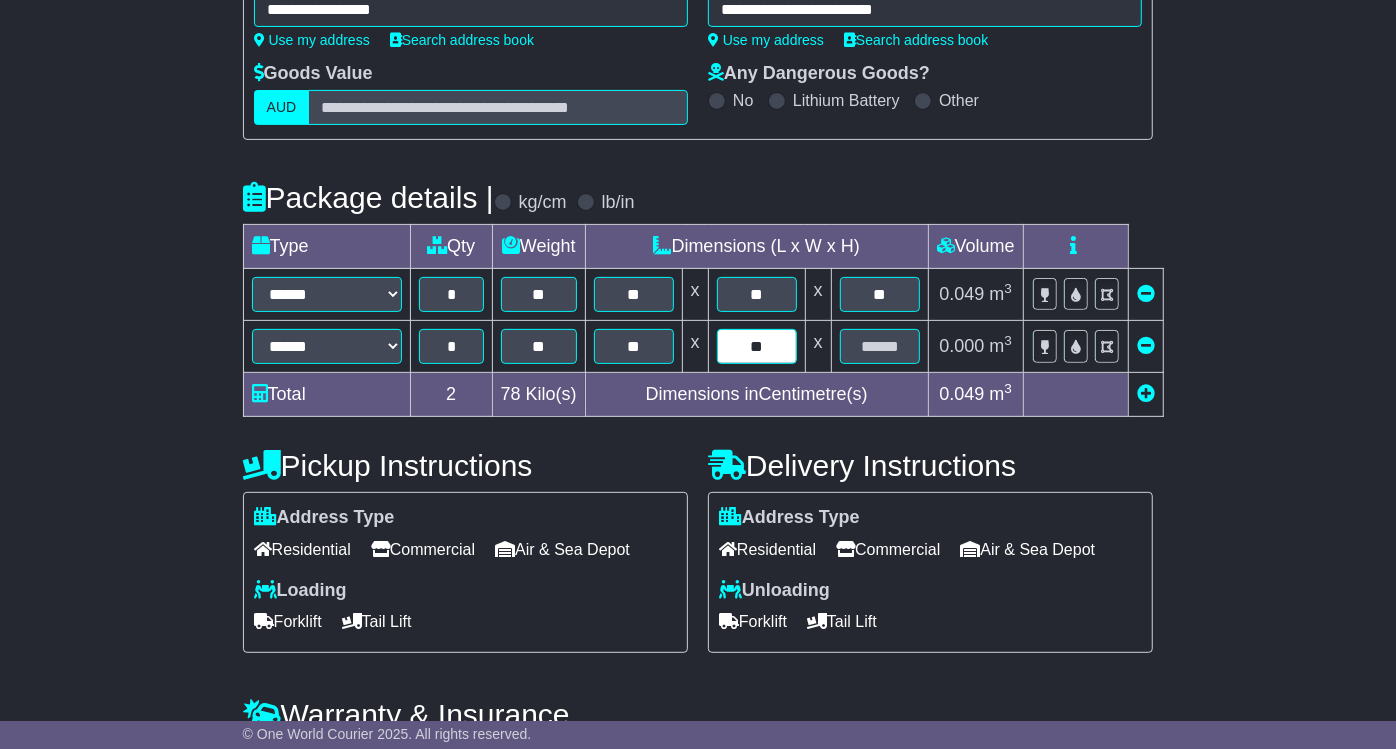 type on "**" 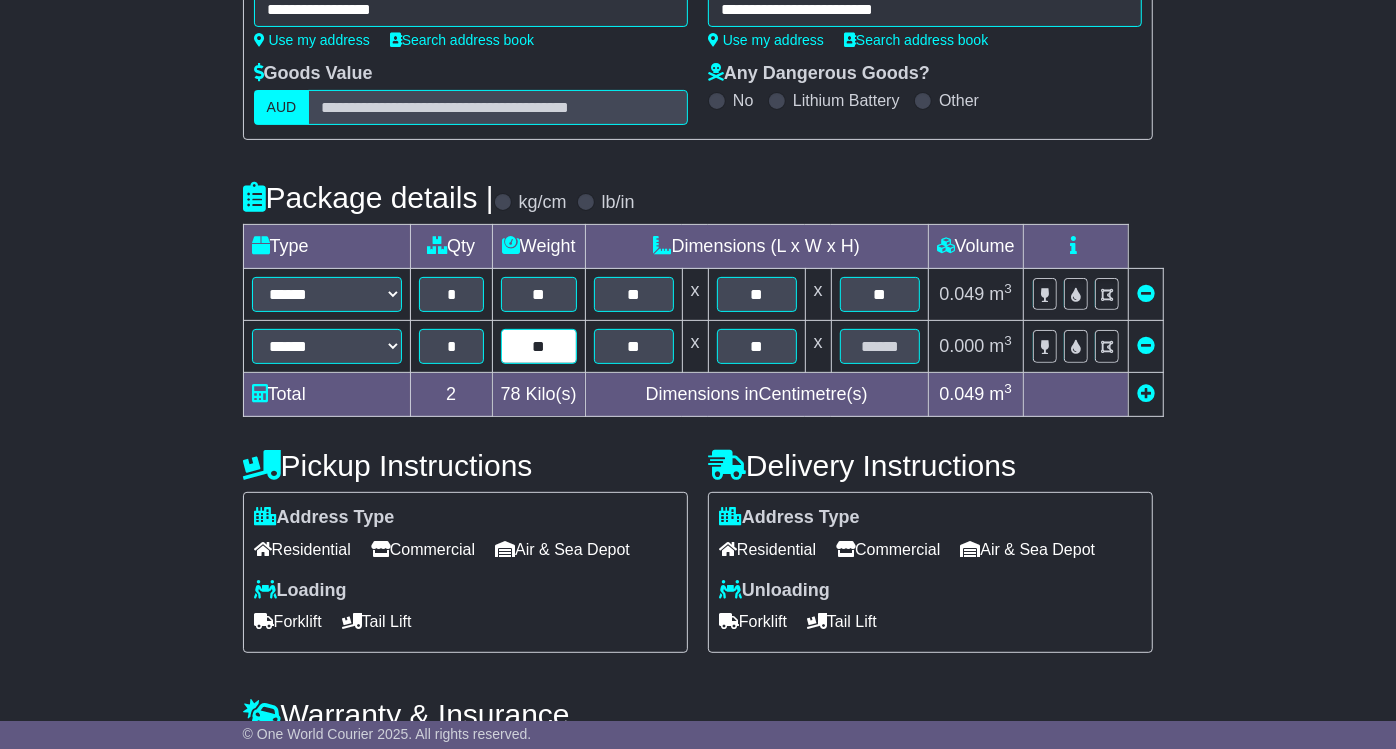 drag, startPoint x: 517, startPoint y: 348, endPoint x: 351, endPoint y: 348, distance: 166 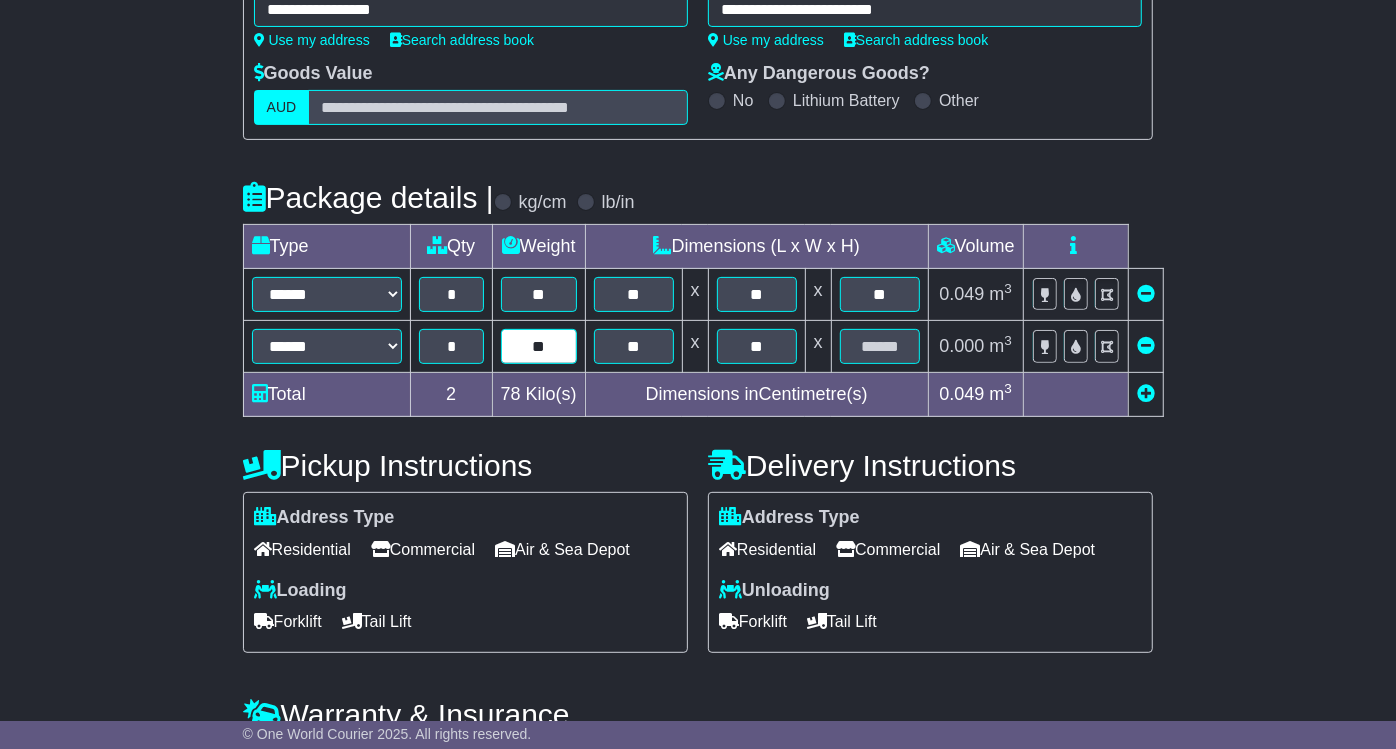 type on "**" 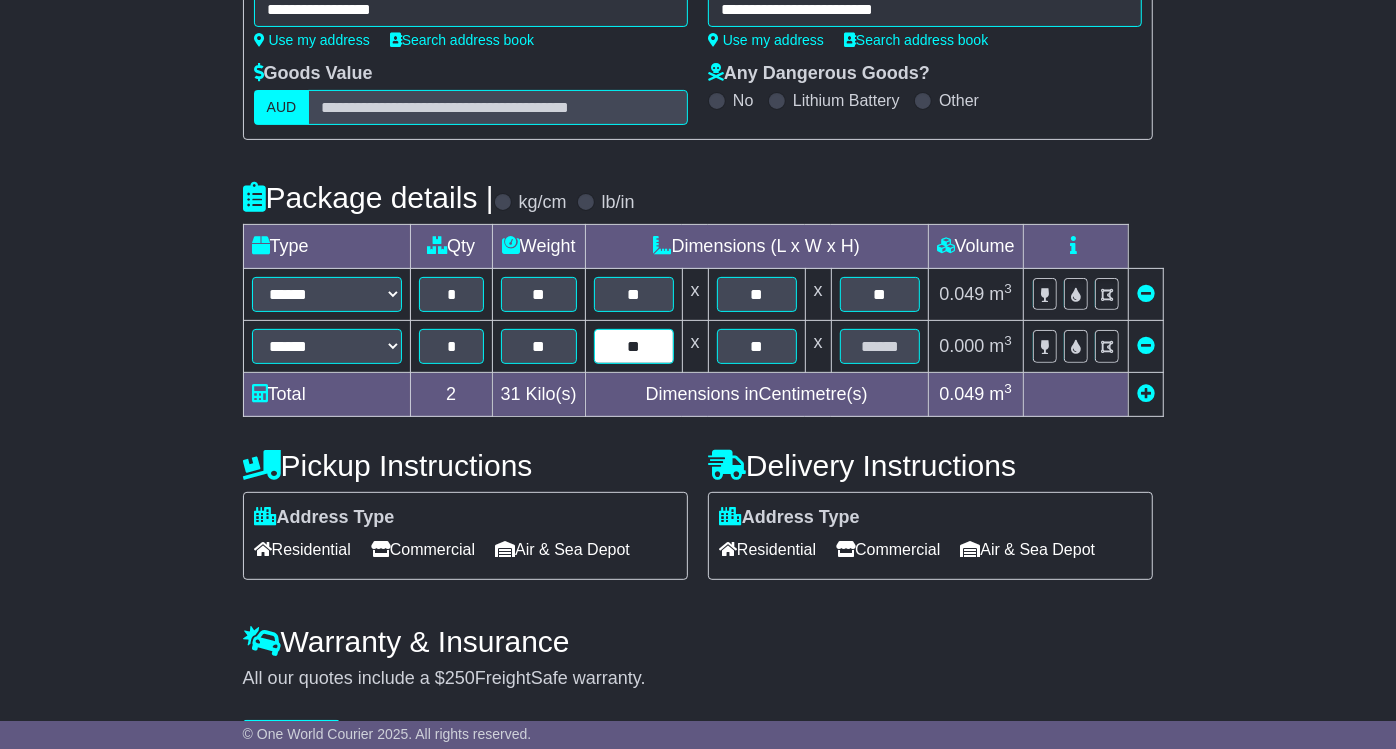 type on "**" 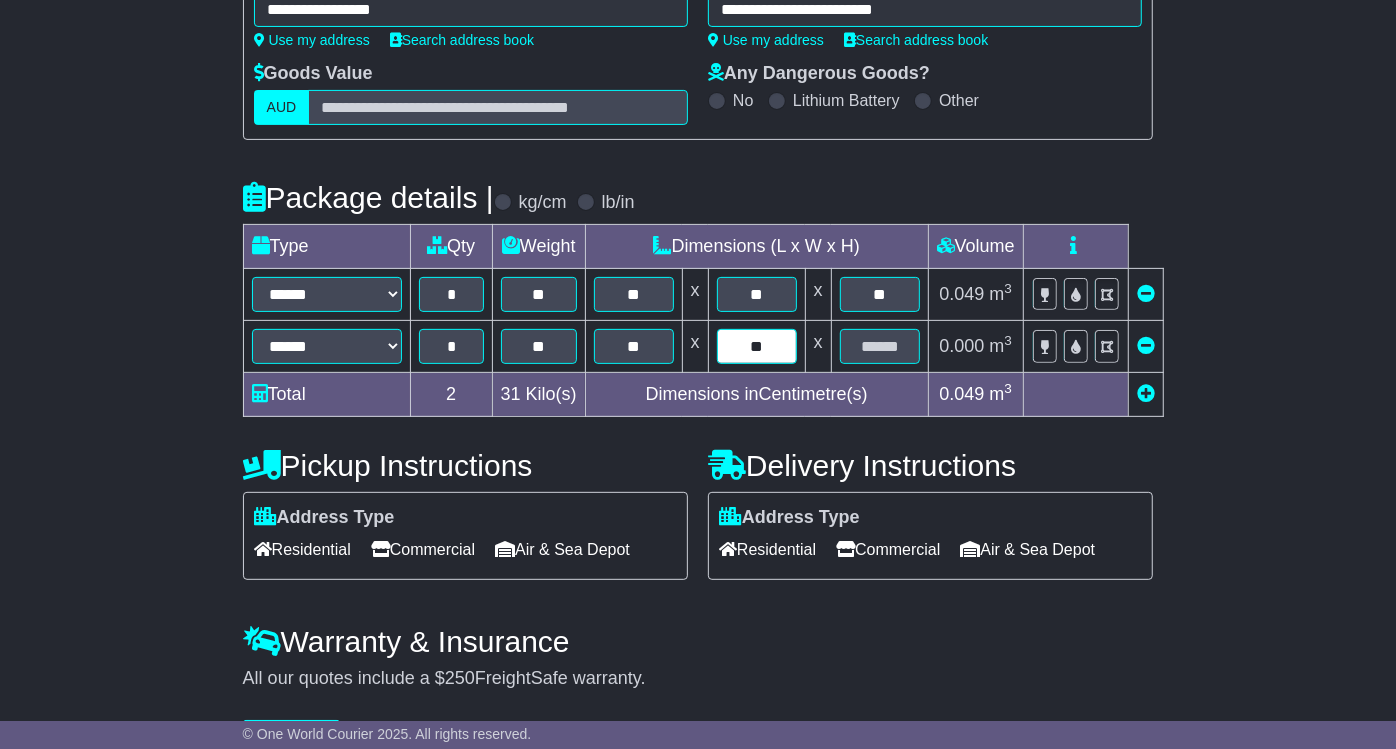 type on "**" 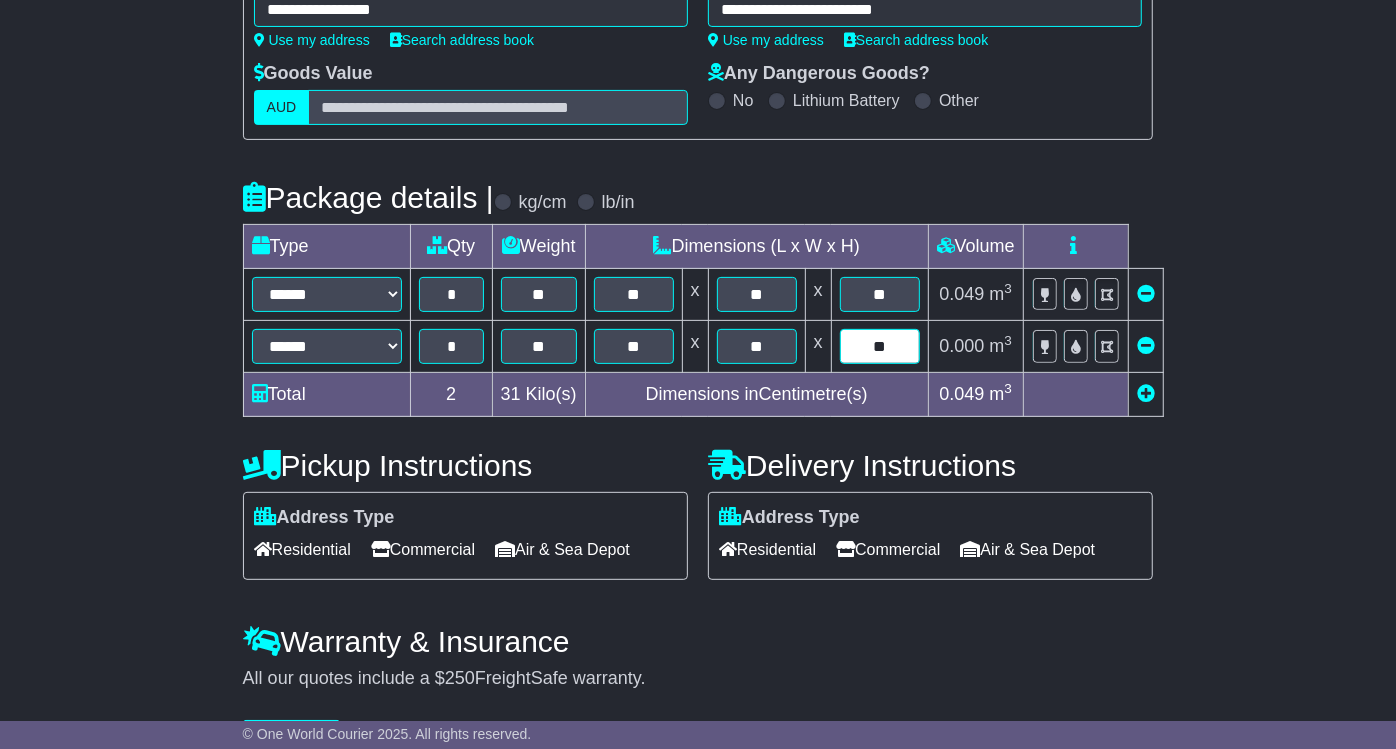 type on "**" 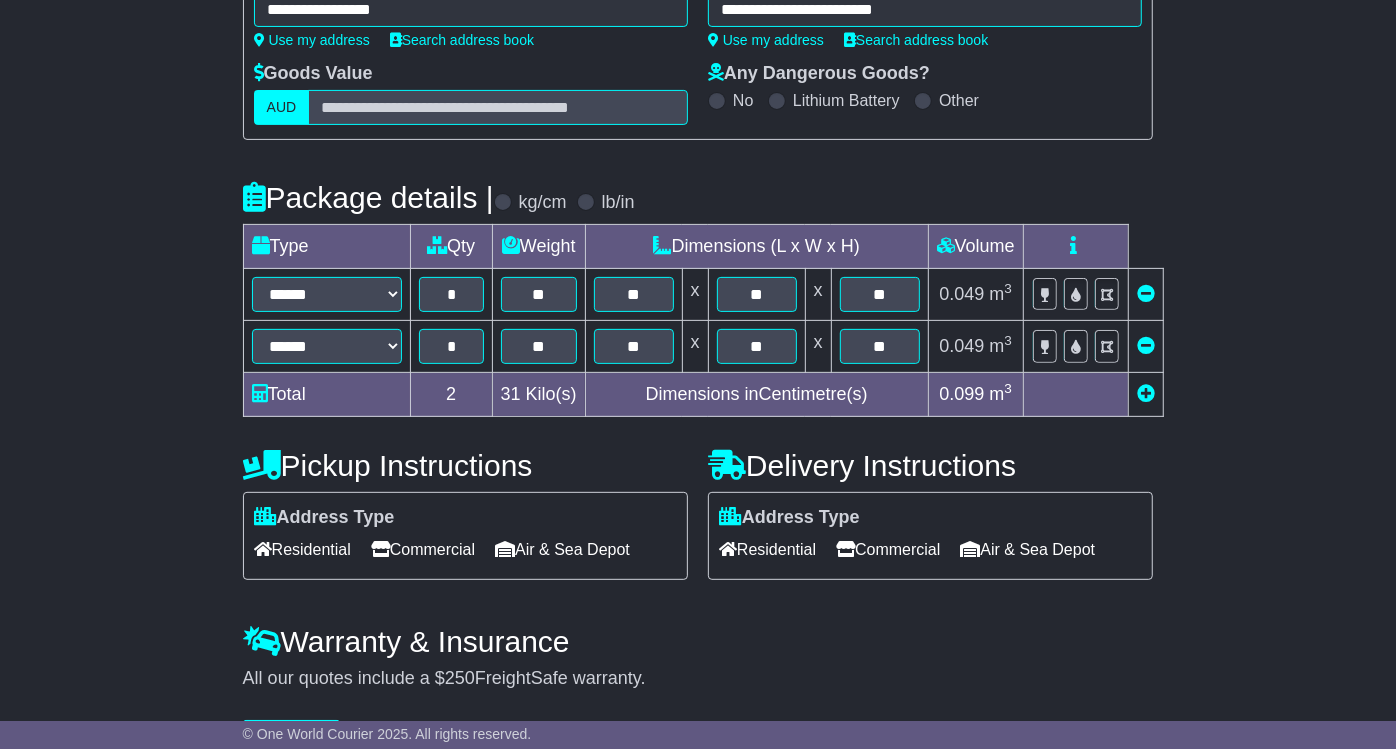 click at bounding box center [1146, 393] 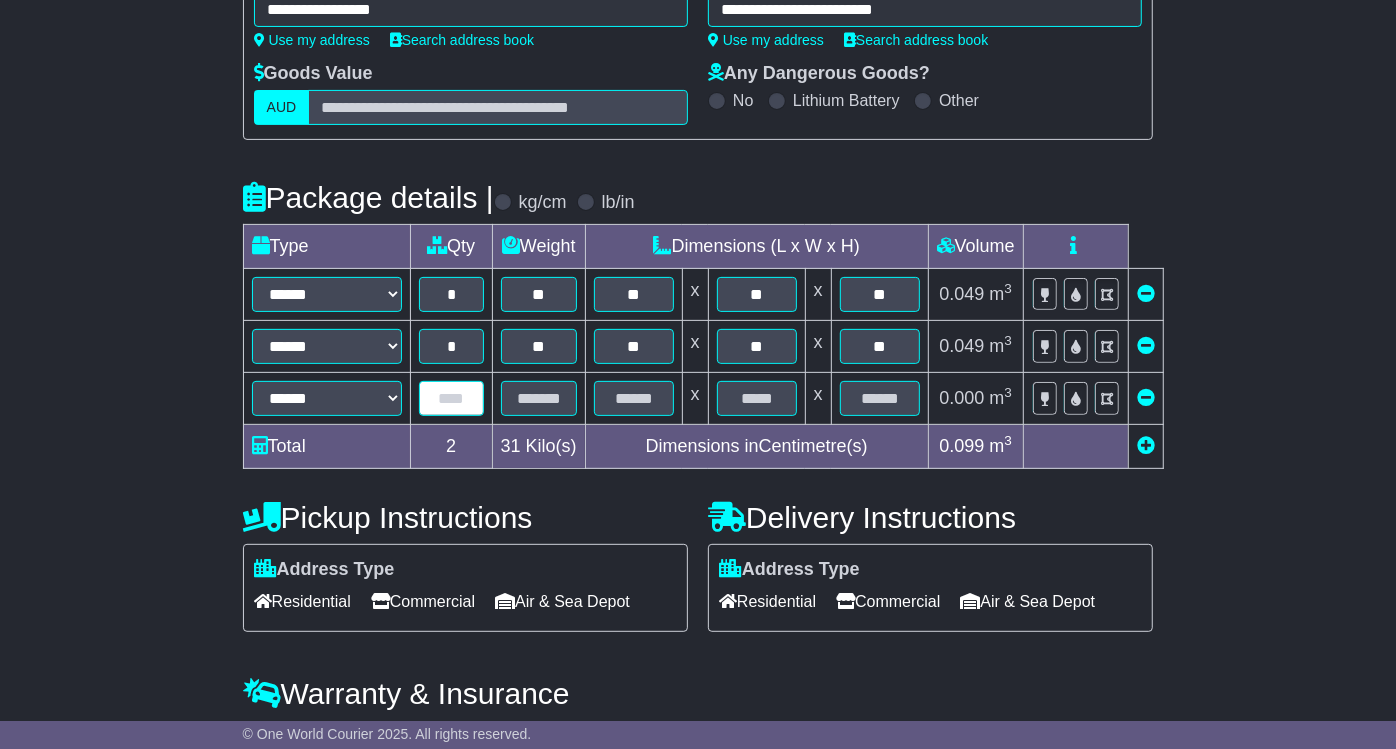 click at bounding box center [451, 398] 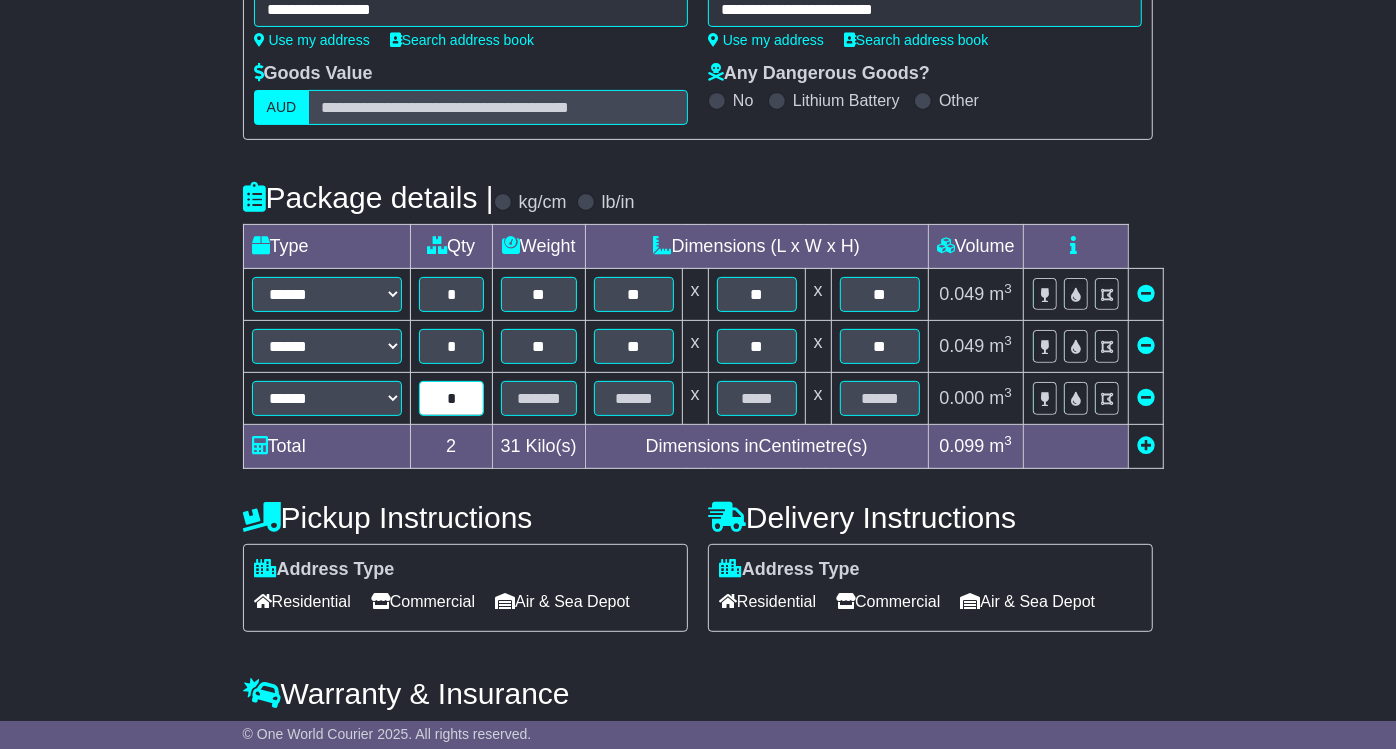 type on "*" 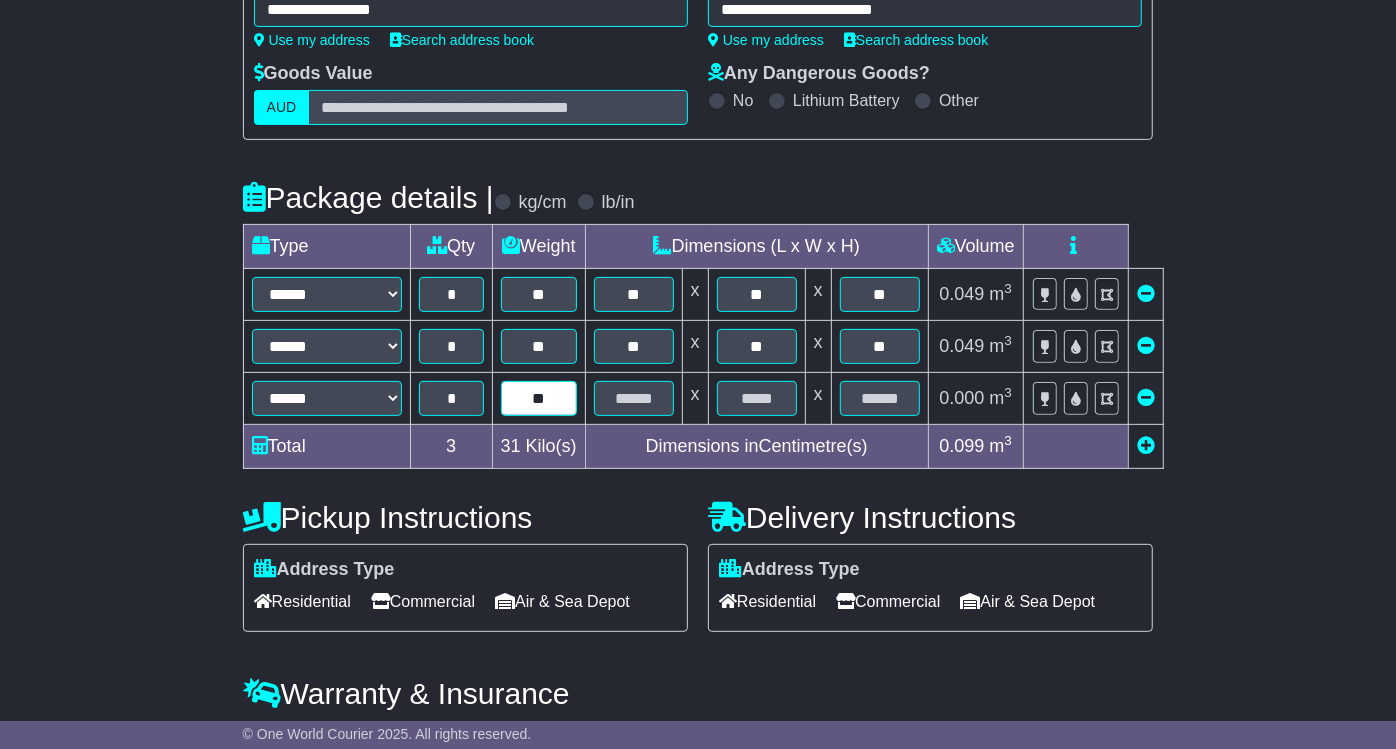 type on "**" 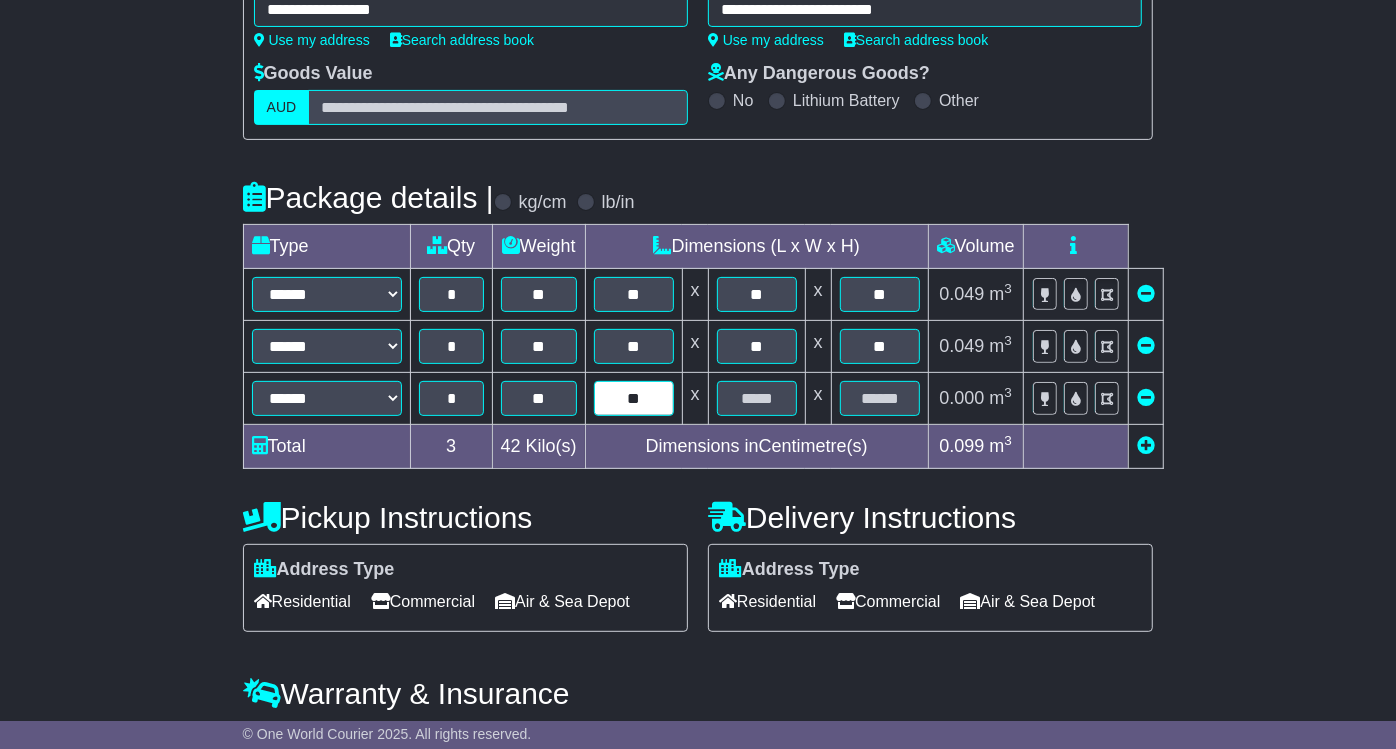 type on "**" 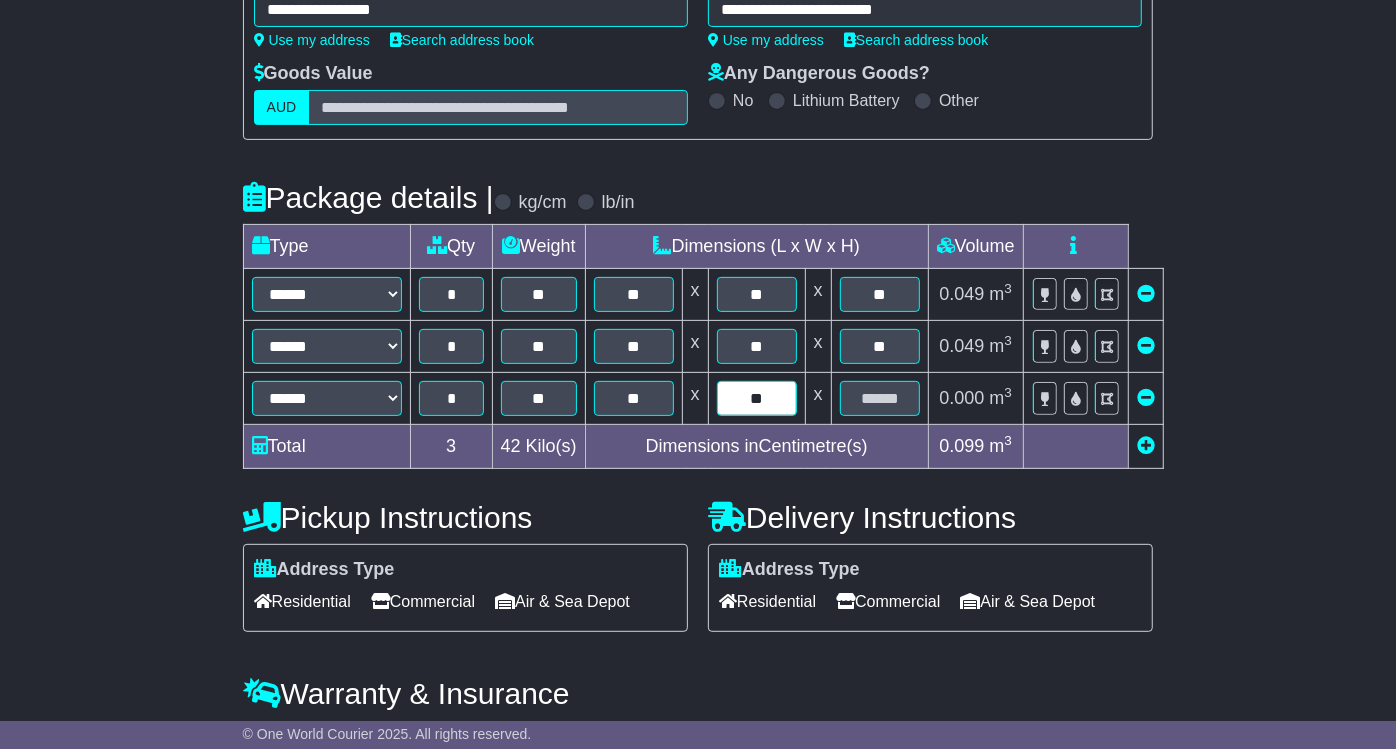 type on "**" 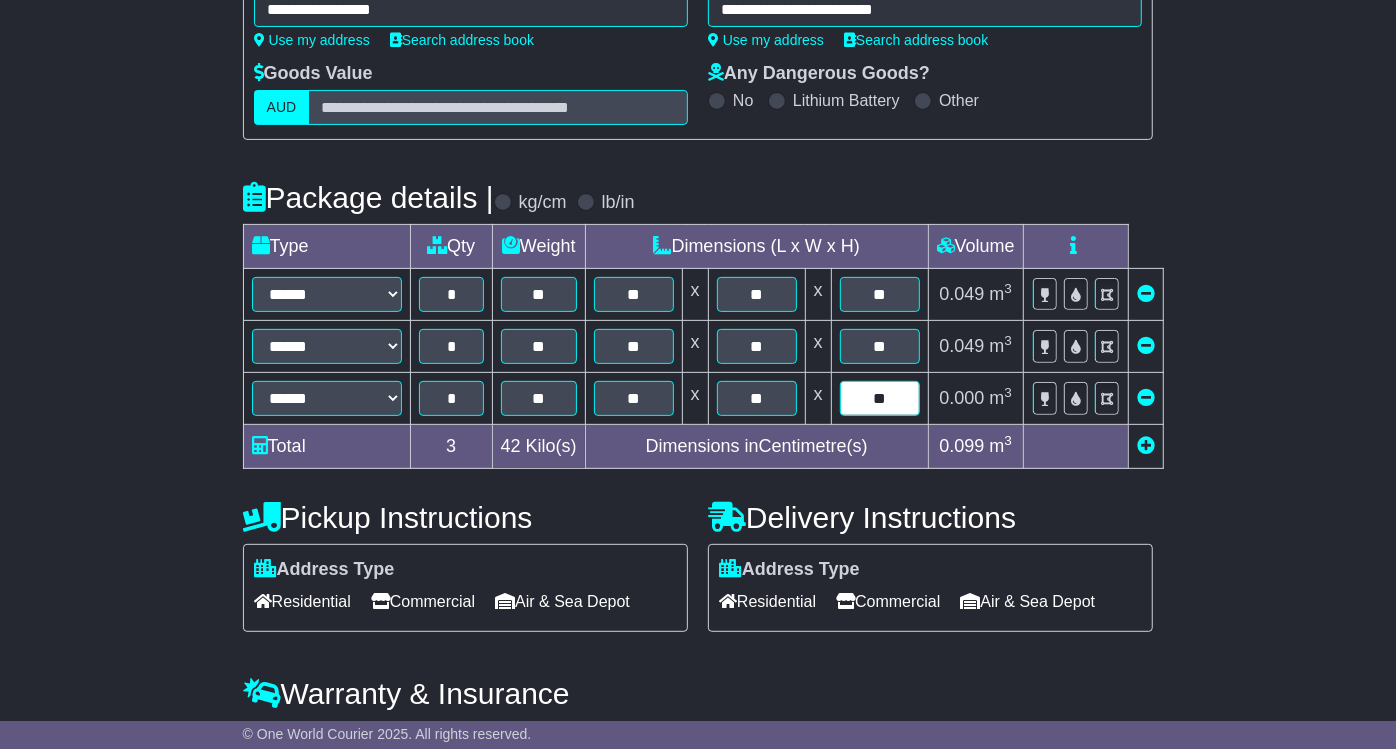 type on "**" 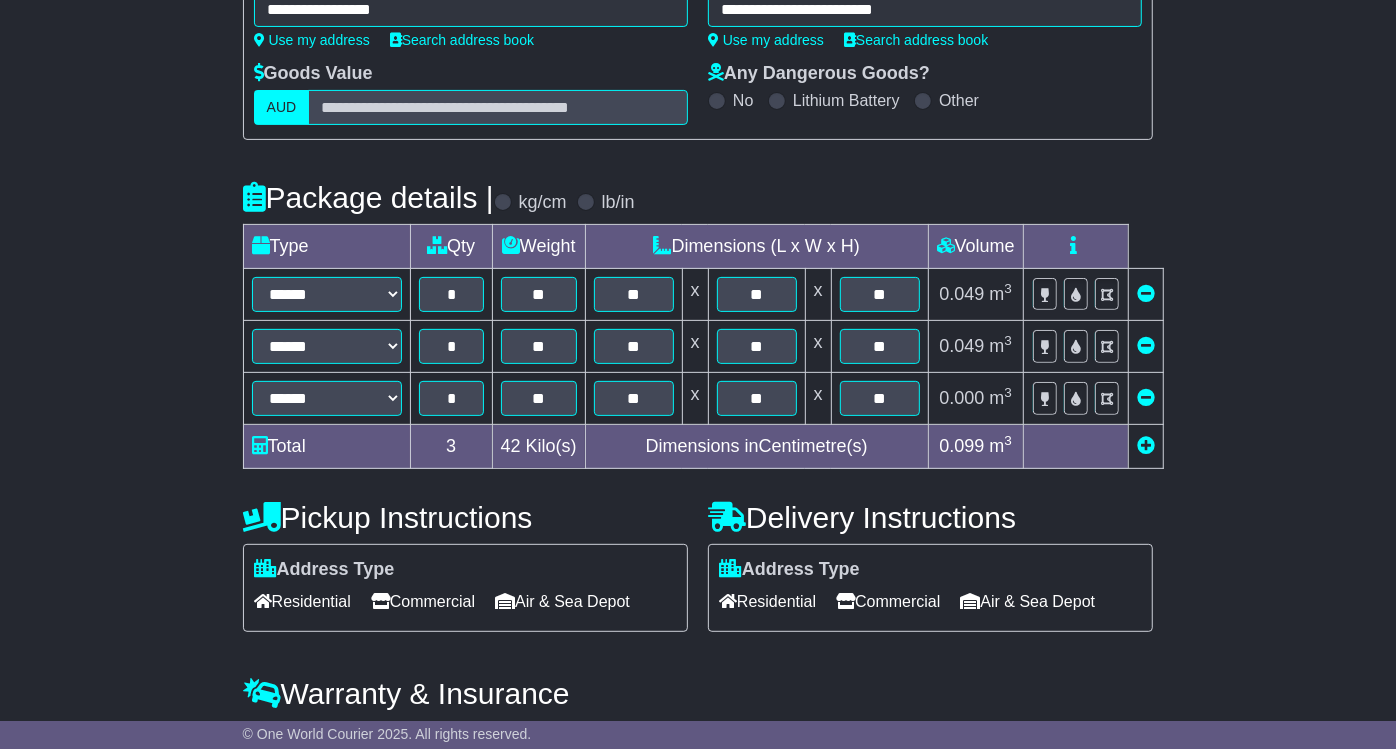 scroll, scrollTop: 408, scrollLeft: 0, axis: vertical 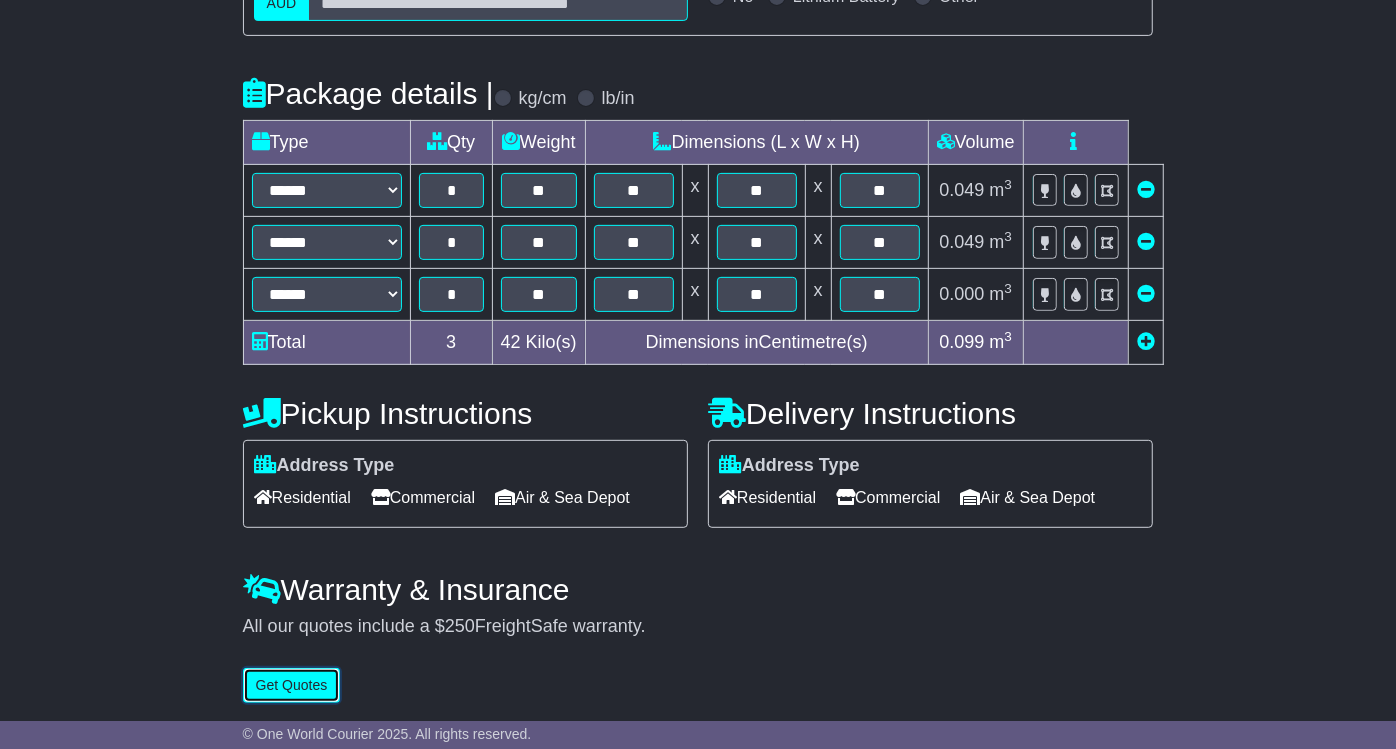 type 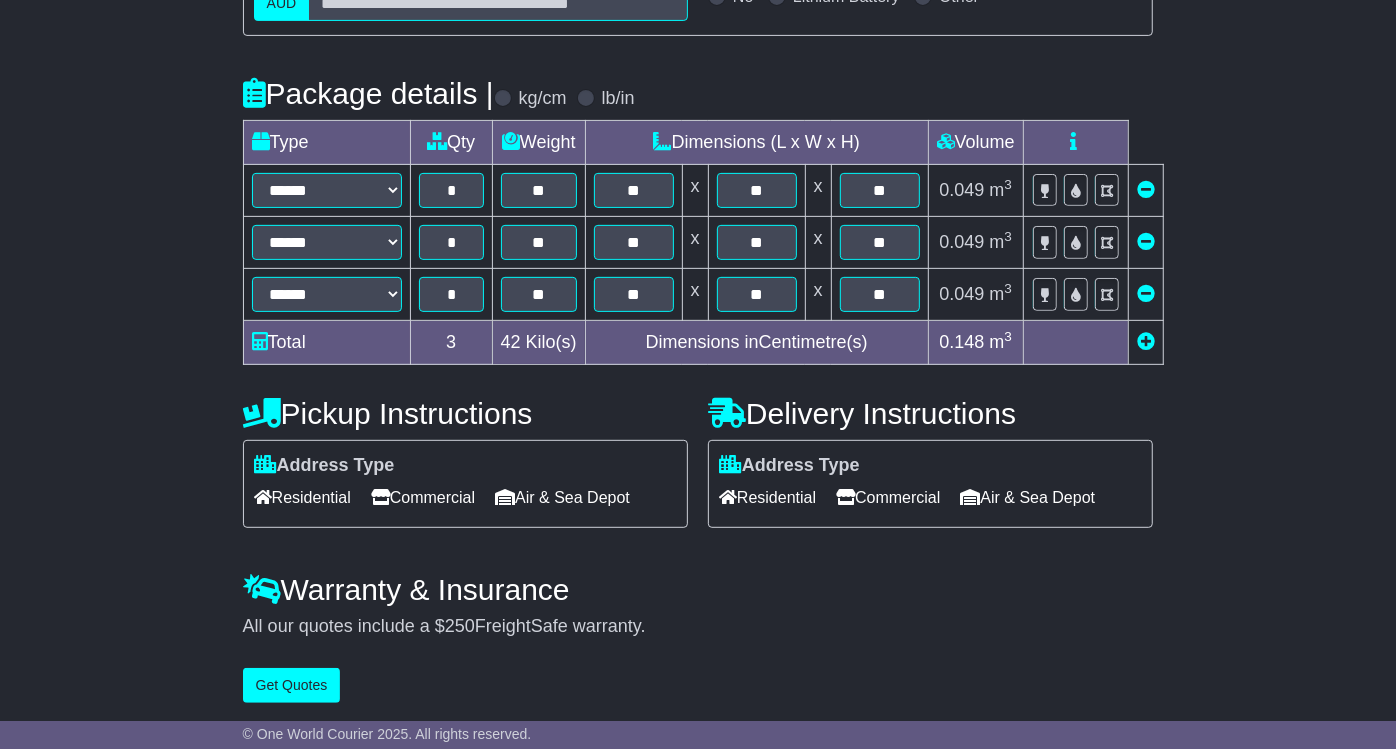 click on "Commercial" at bounding box center [423, 497] 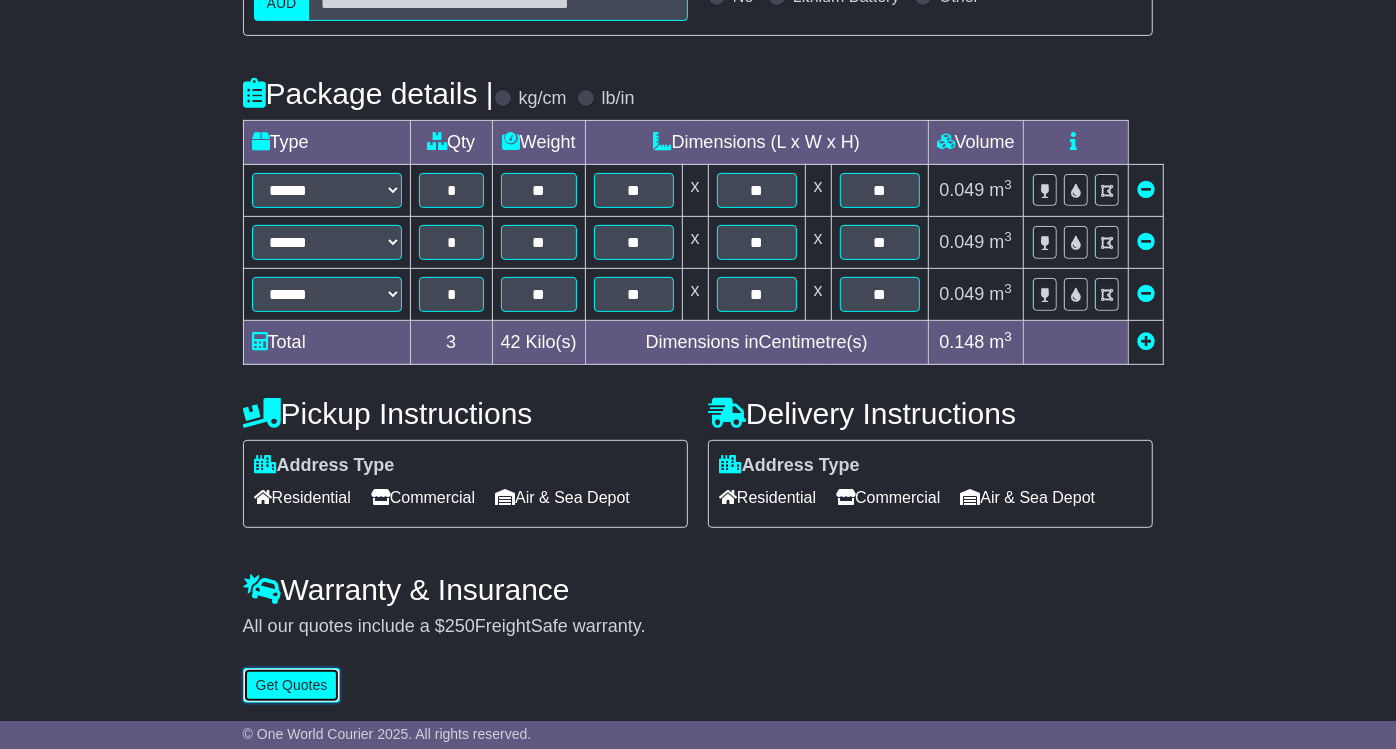 click on "Get Quotes" at bounding box center [292, 685] 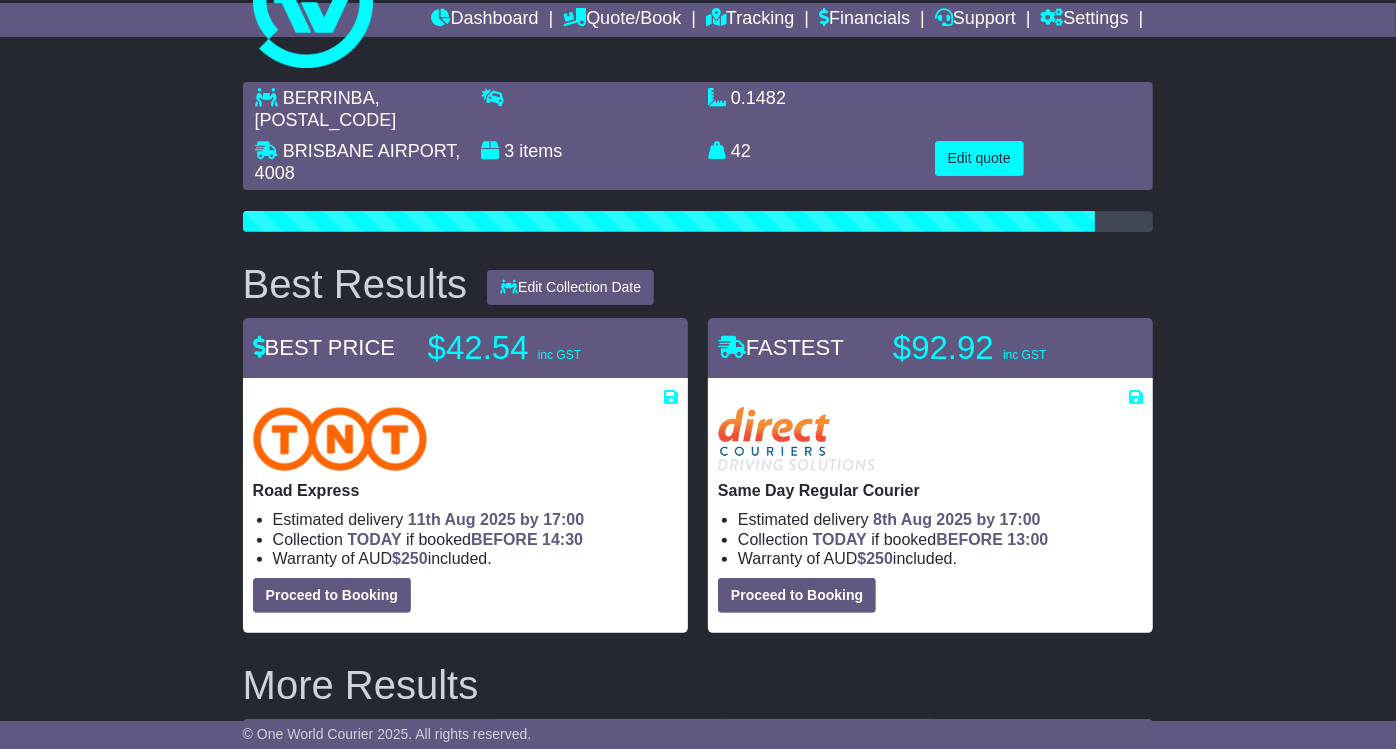 scroll, scrollTop: 111, scrollLeft: 0, axis: vertical 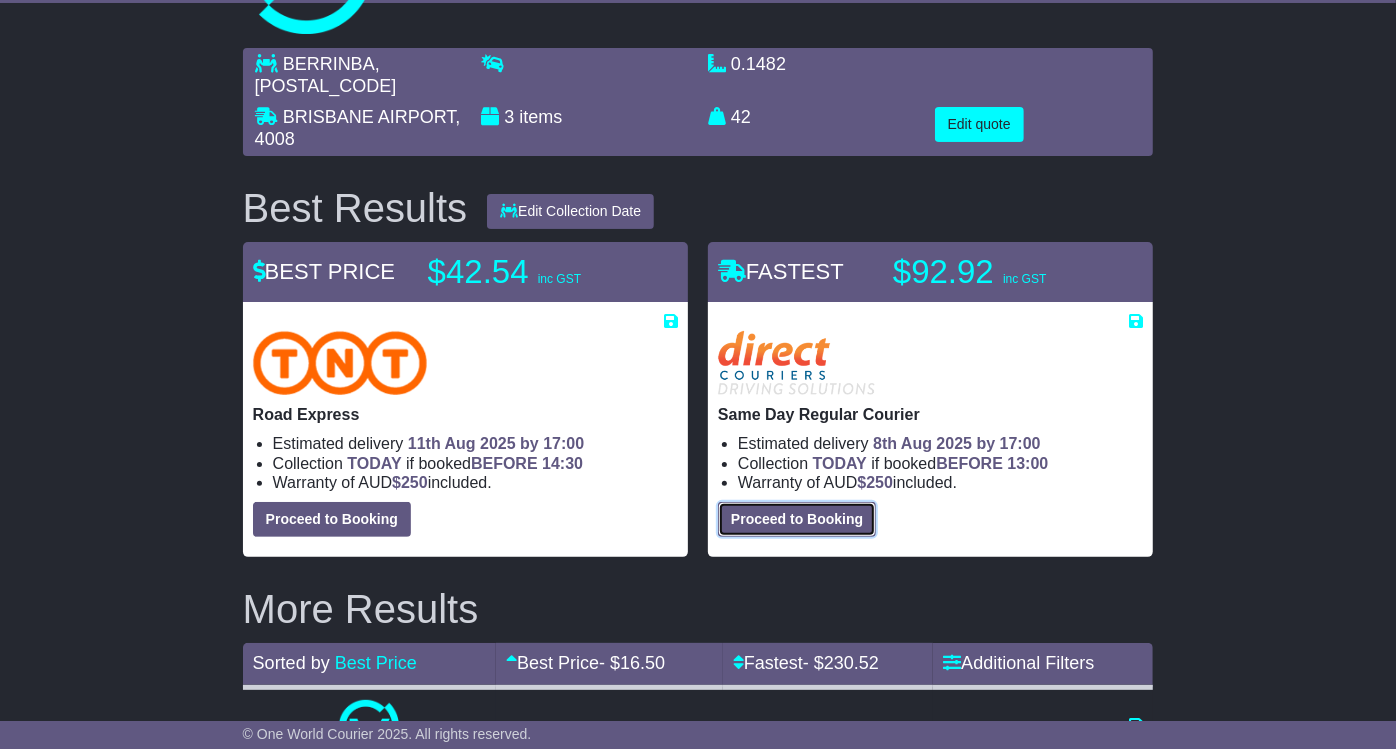 click on "Proceed to Booking" at bounding box center (797, 519) 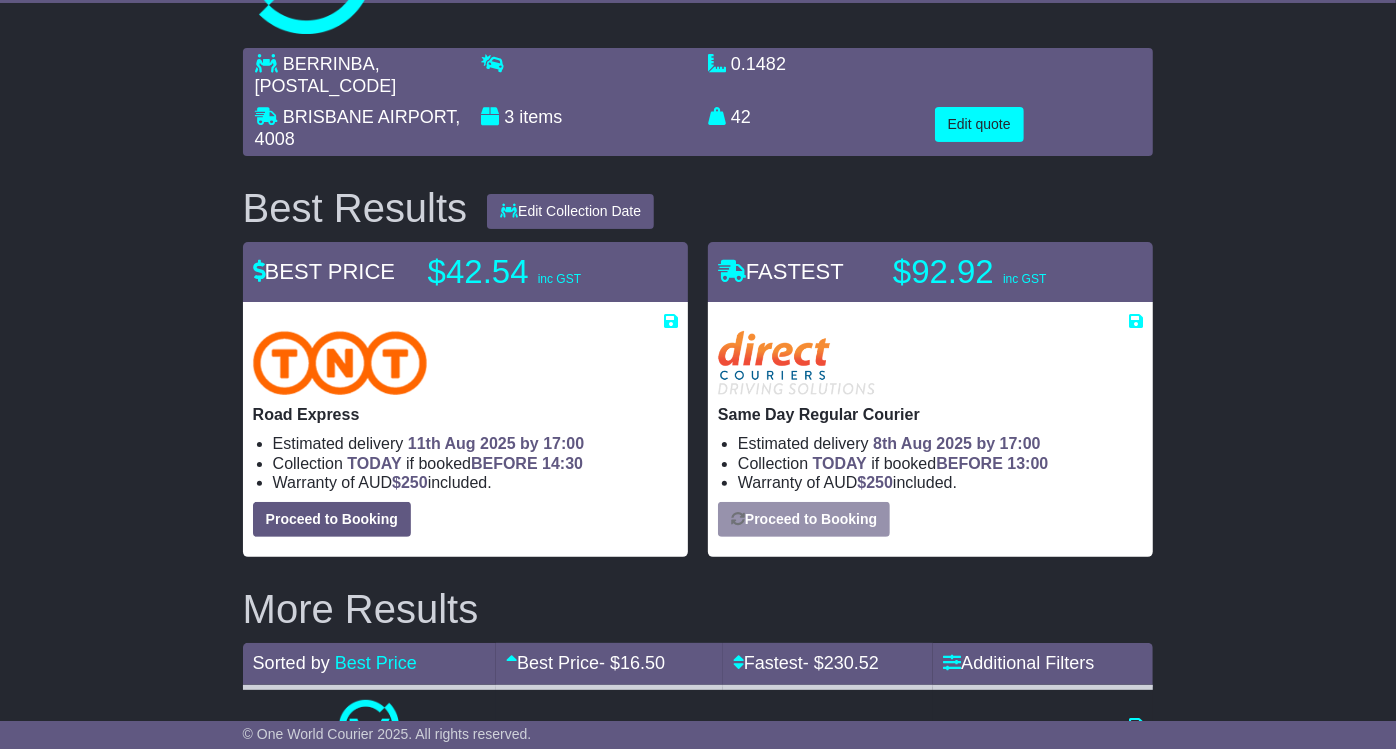 select on "*****" 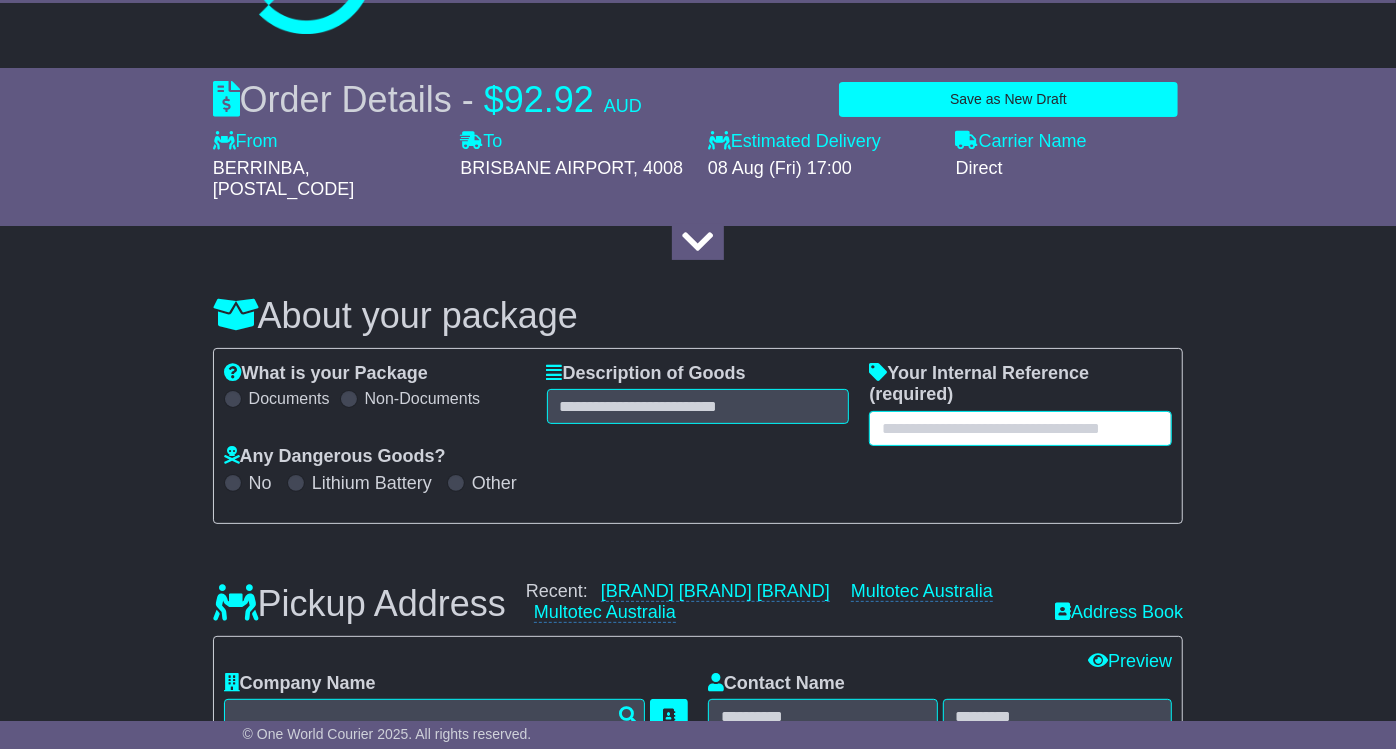 click at bounding box center (1020, 428) 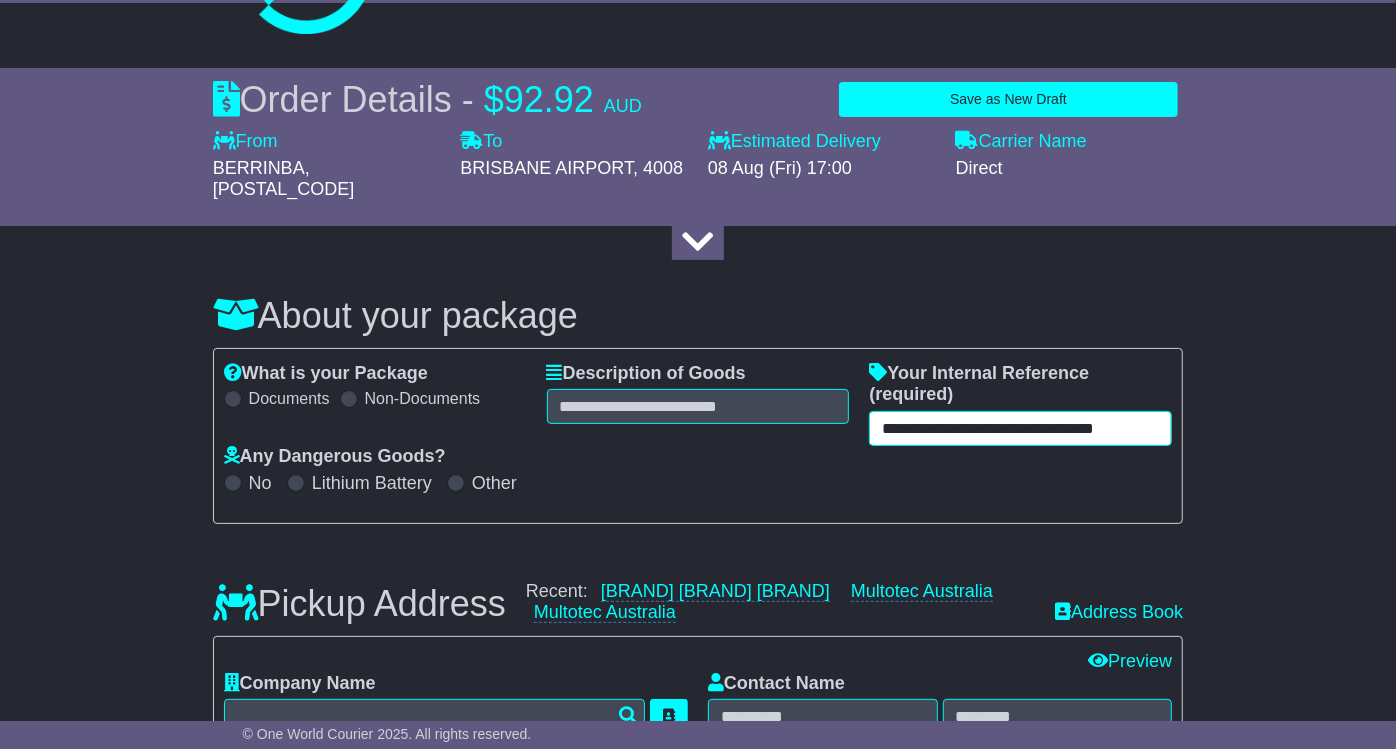 scroll, scrollTop: 0, scrollLeft: 34, axis: horizontal 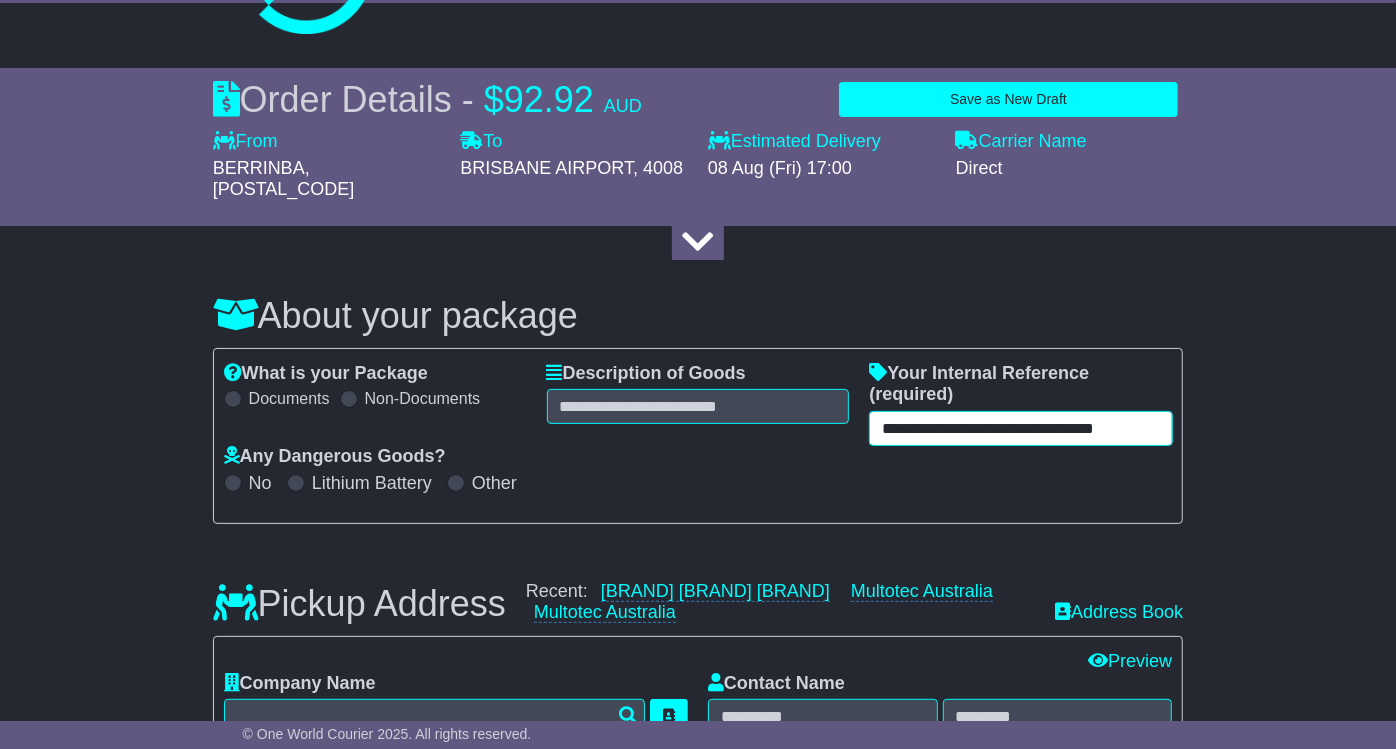 type 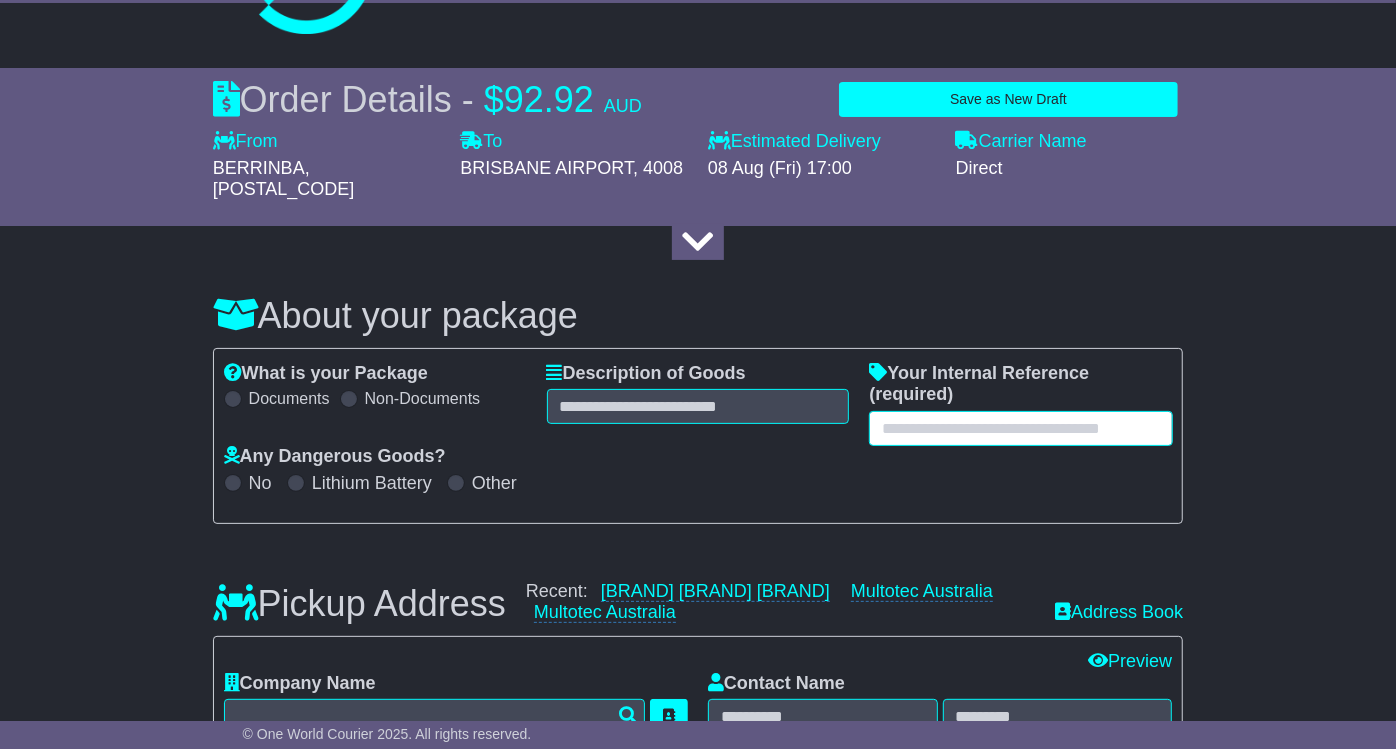 scroll, scrollTop: 0, scrollLeft: 0, axis: both 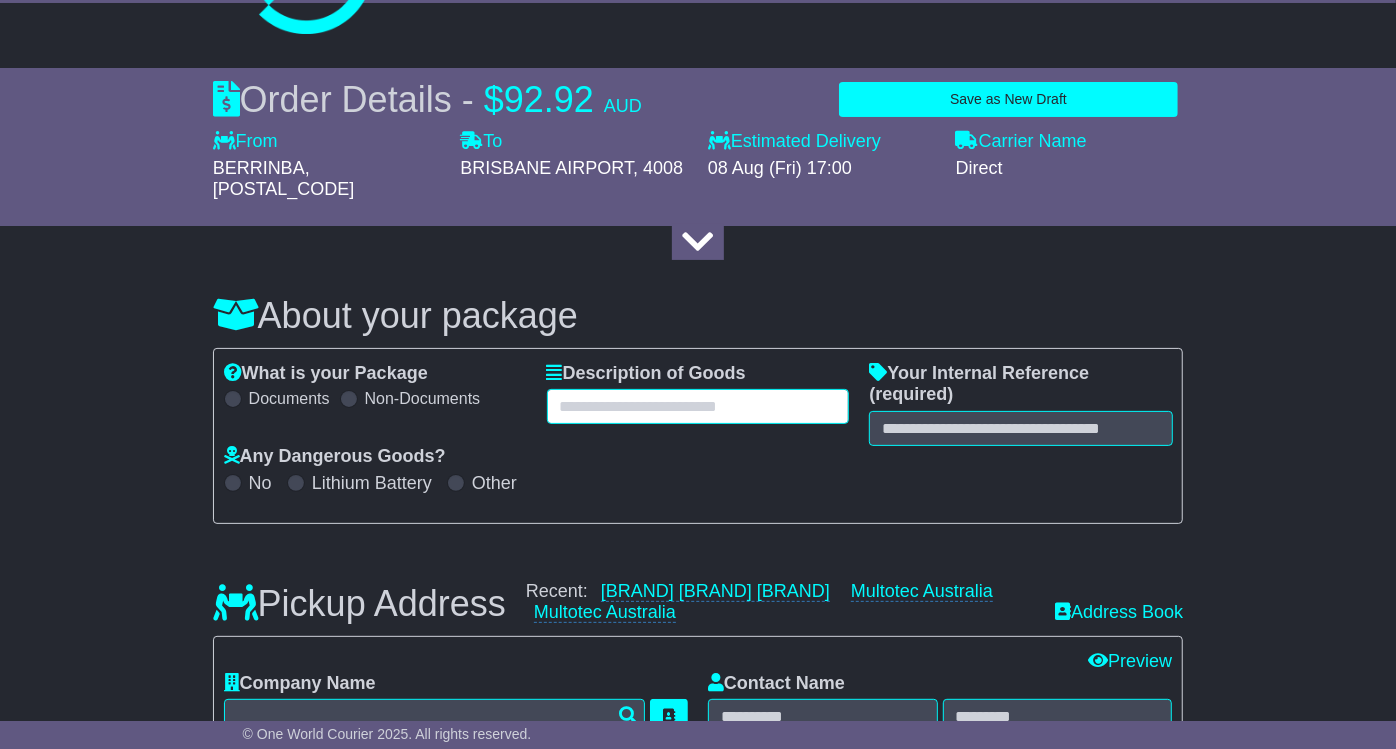 click at bounding box center [698, 406] 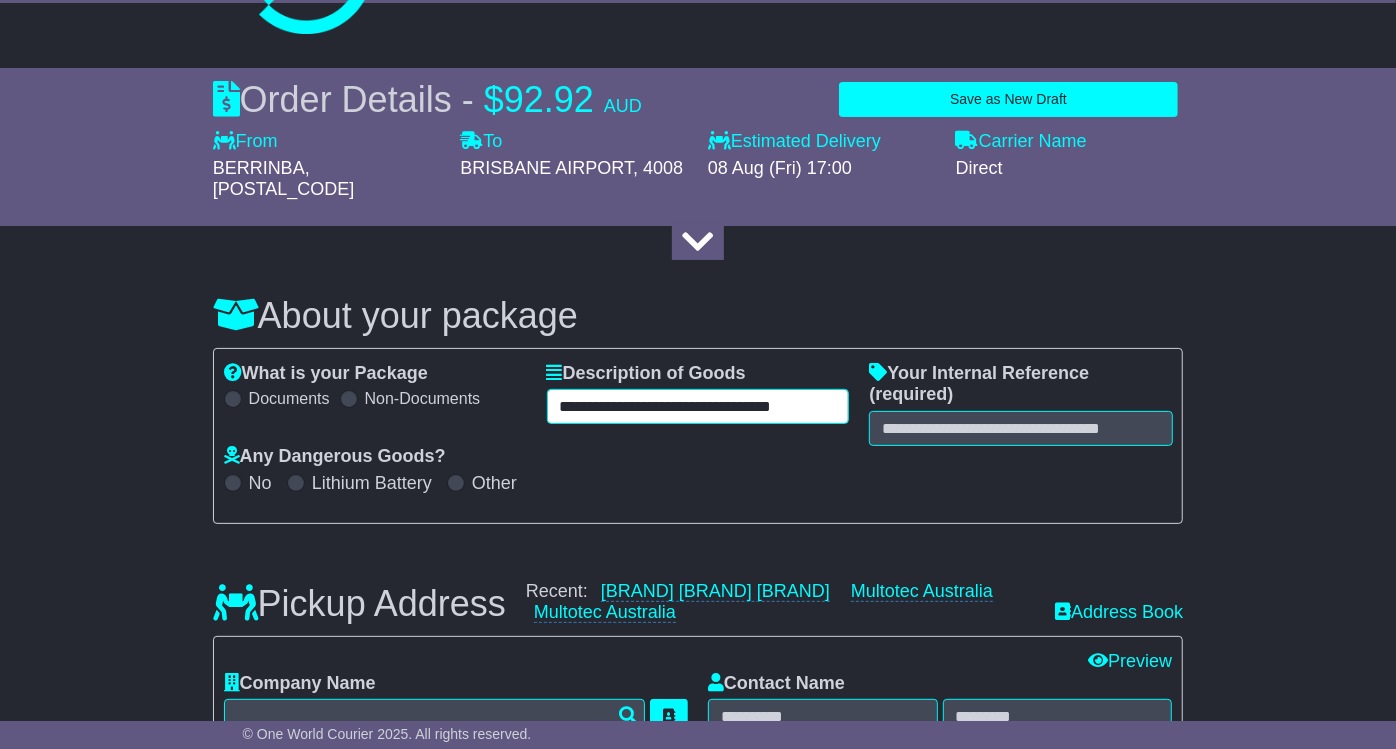 scroll, scrollTop: 0, scrollLeft: 34, axis: horizontal 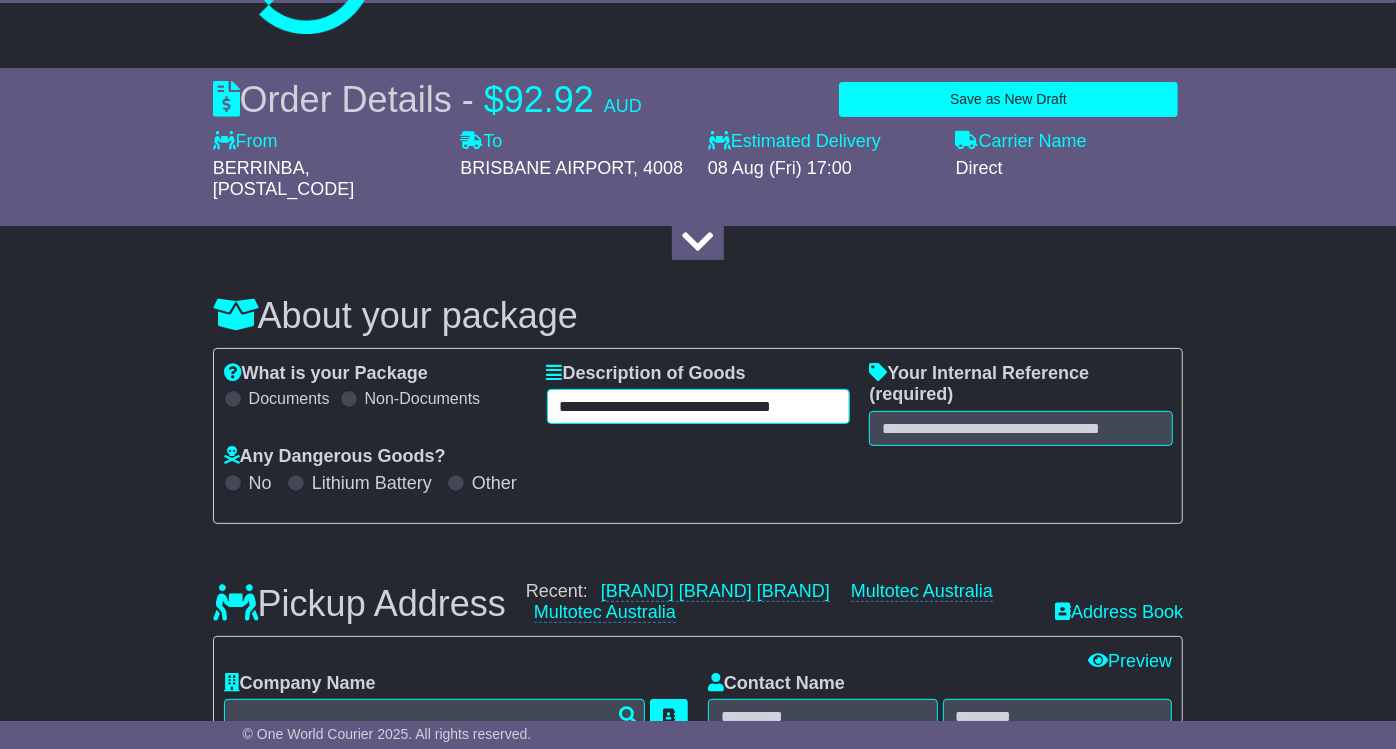 drag, startPoint x: 821, startPoint y: 380, endPoint x: 897, endPoint y: 383, distance: 76.05919 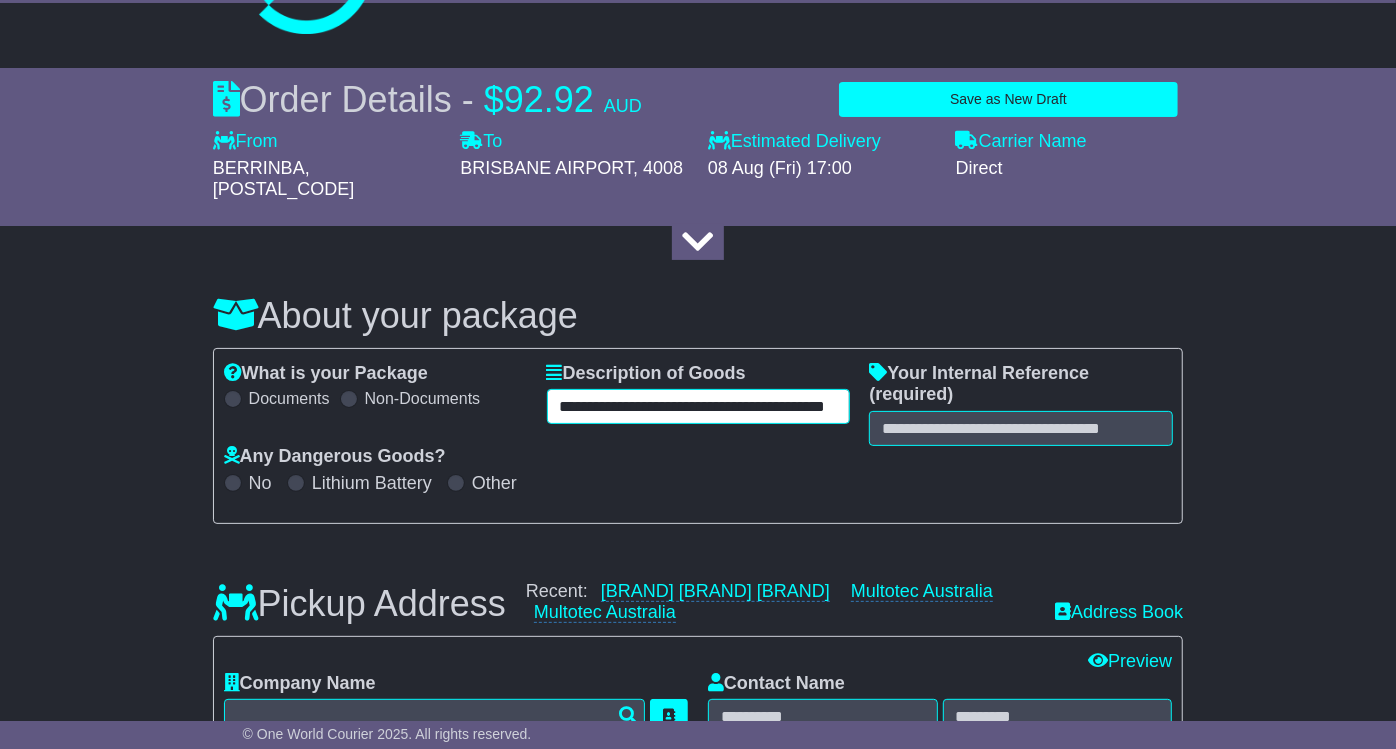 scroll, scrollTop: 0, scrollLeft: 117, axis: horizontal 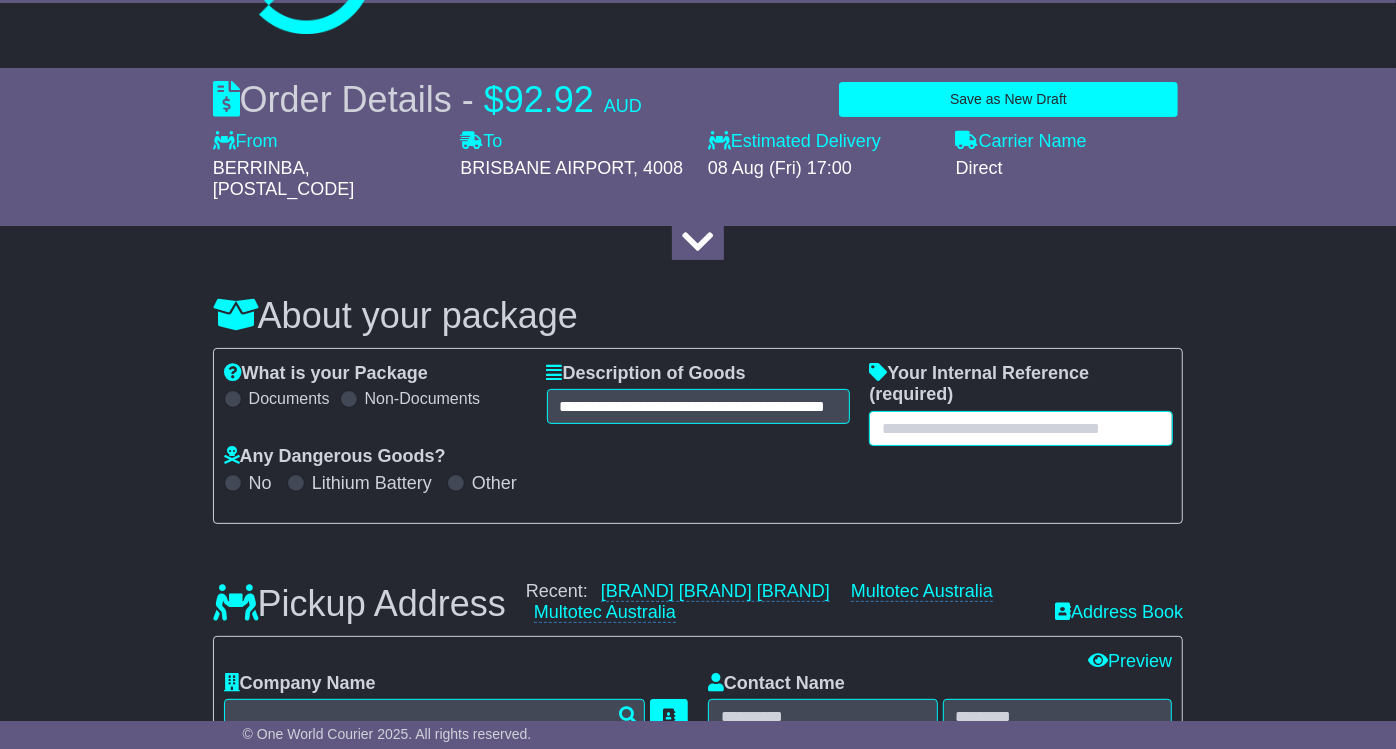 click at bounding box center (1020, 428) 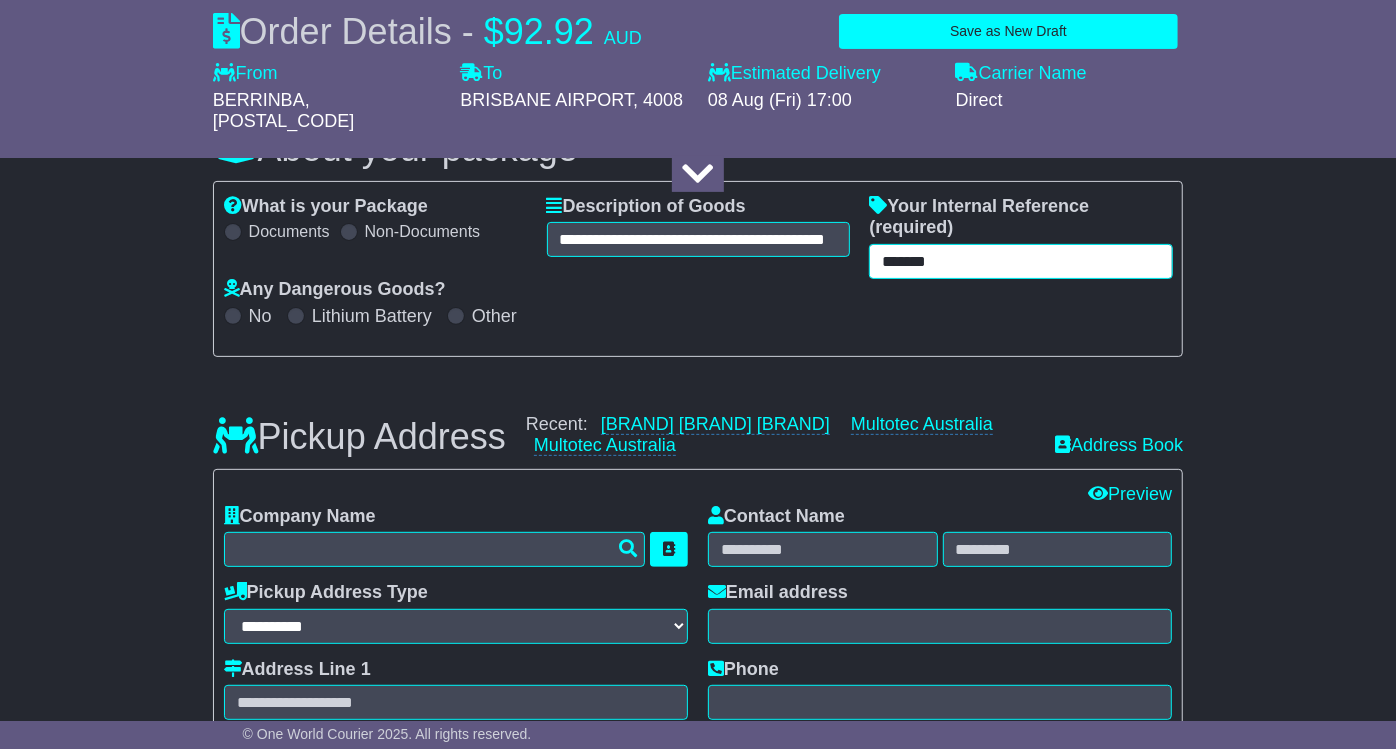 scroll, scrollTop: 333, scrollLeft: 0, axis: vertical 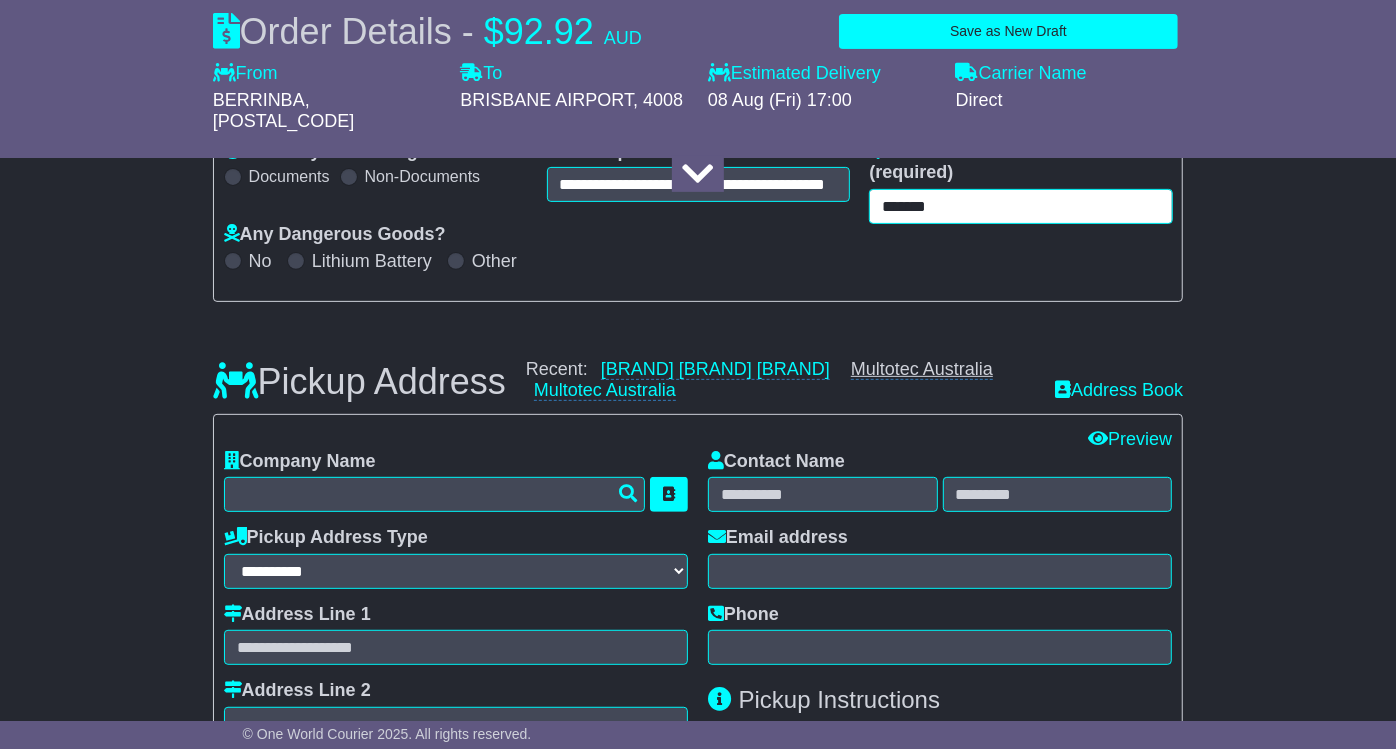 type on "*******" 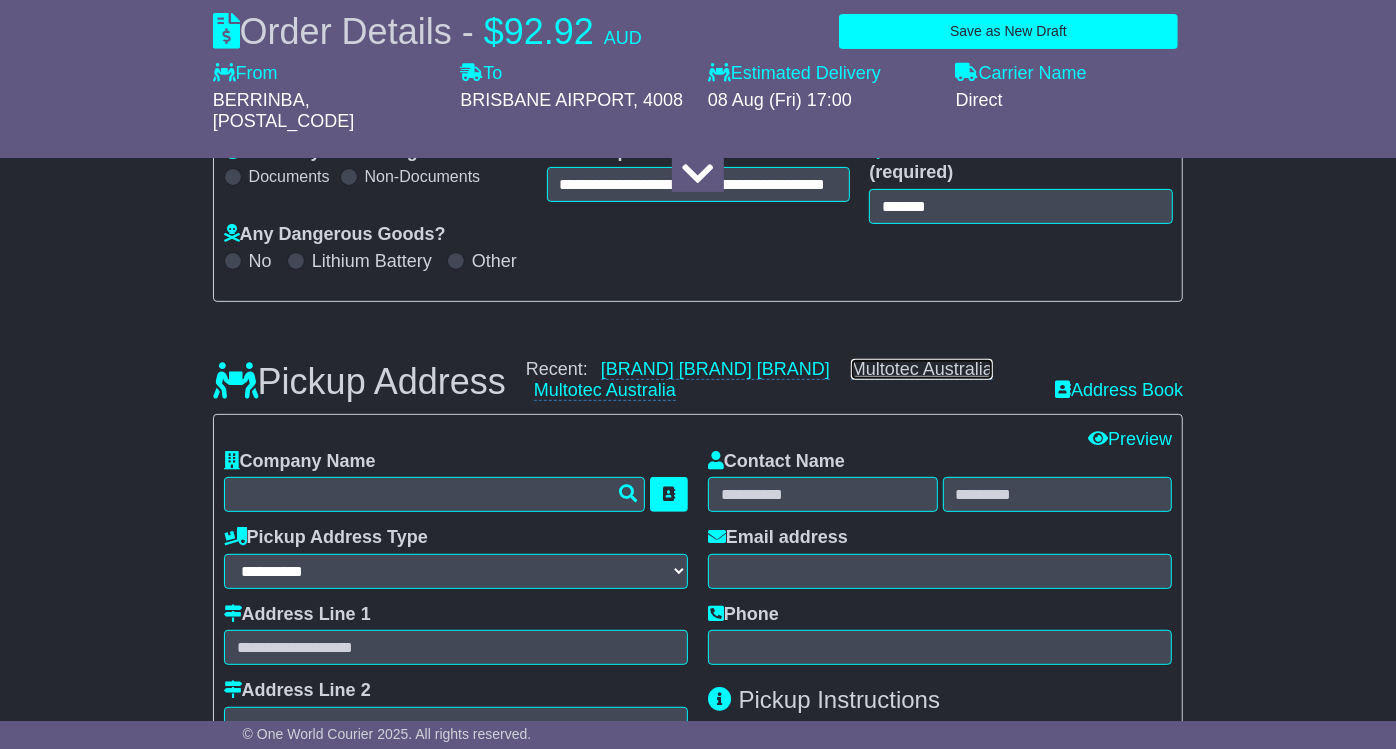 click on "Multotec Australia" at bounding box center (922, 369) 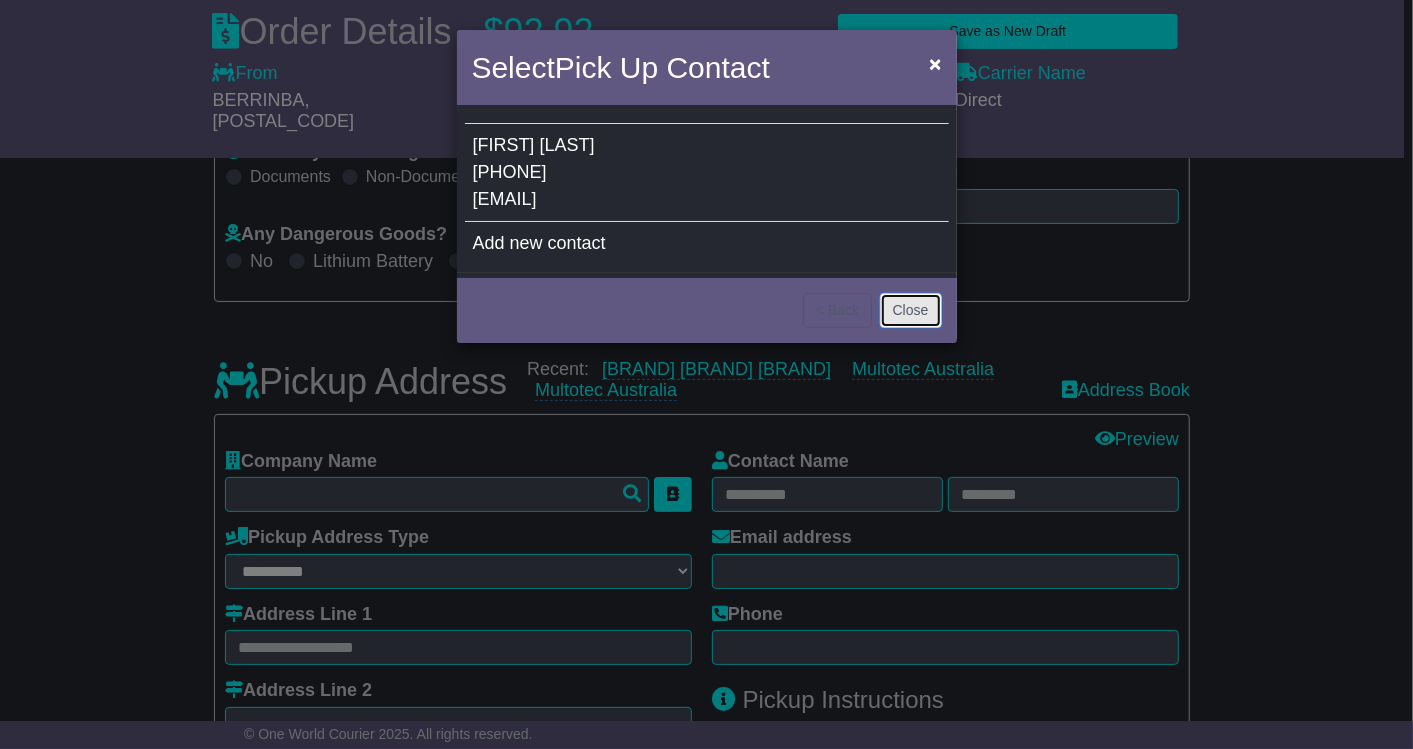 click on "Close" at bounding box center [911, 310] 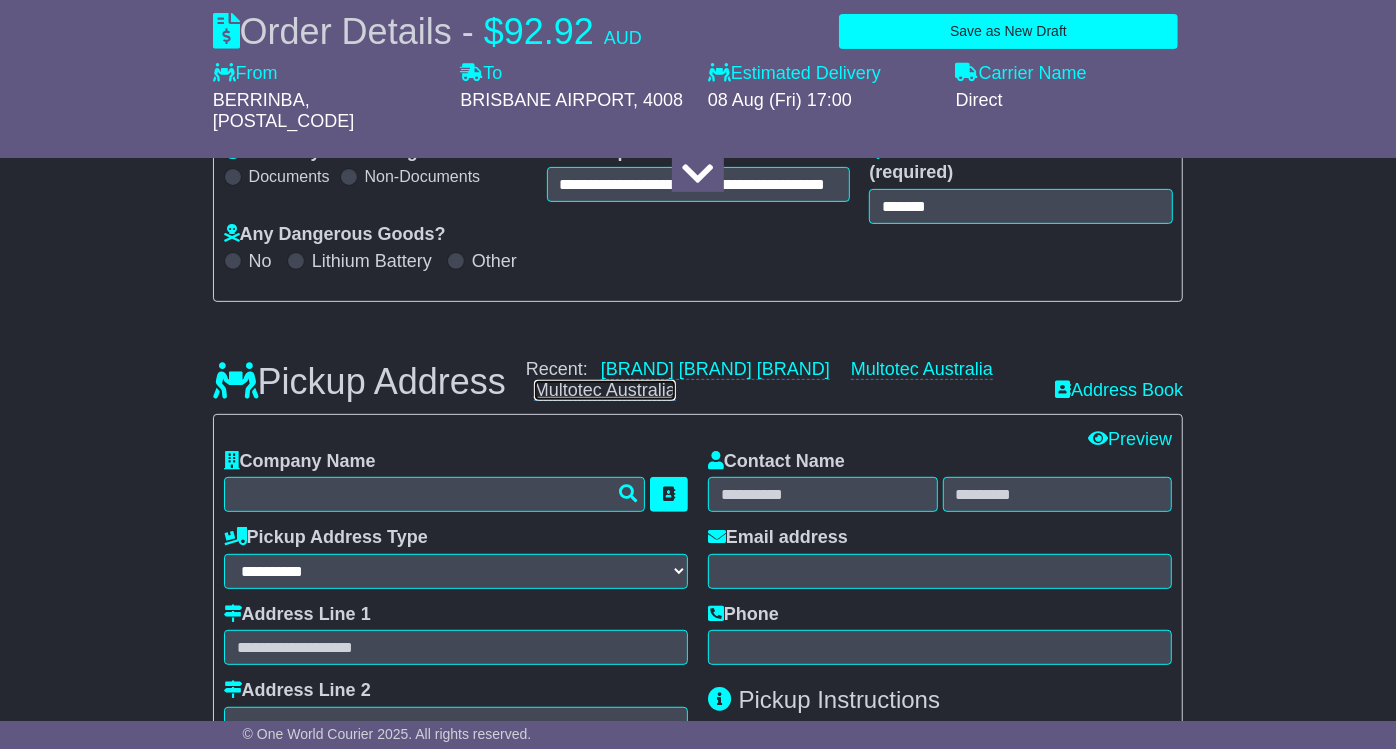 click on "Multotec Australia" at bounding box center (605, 390) 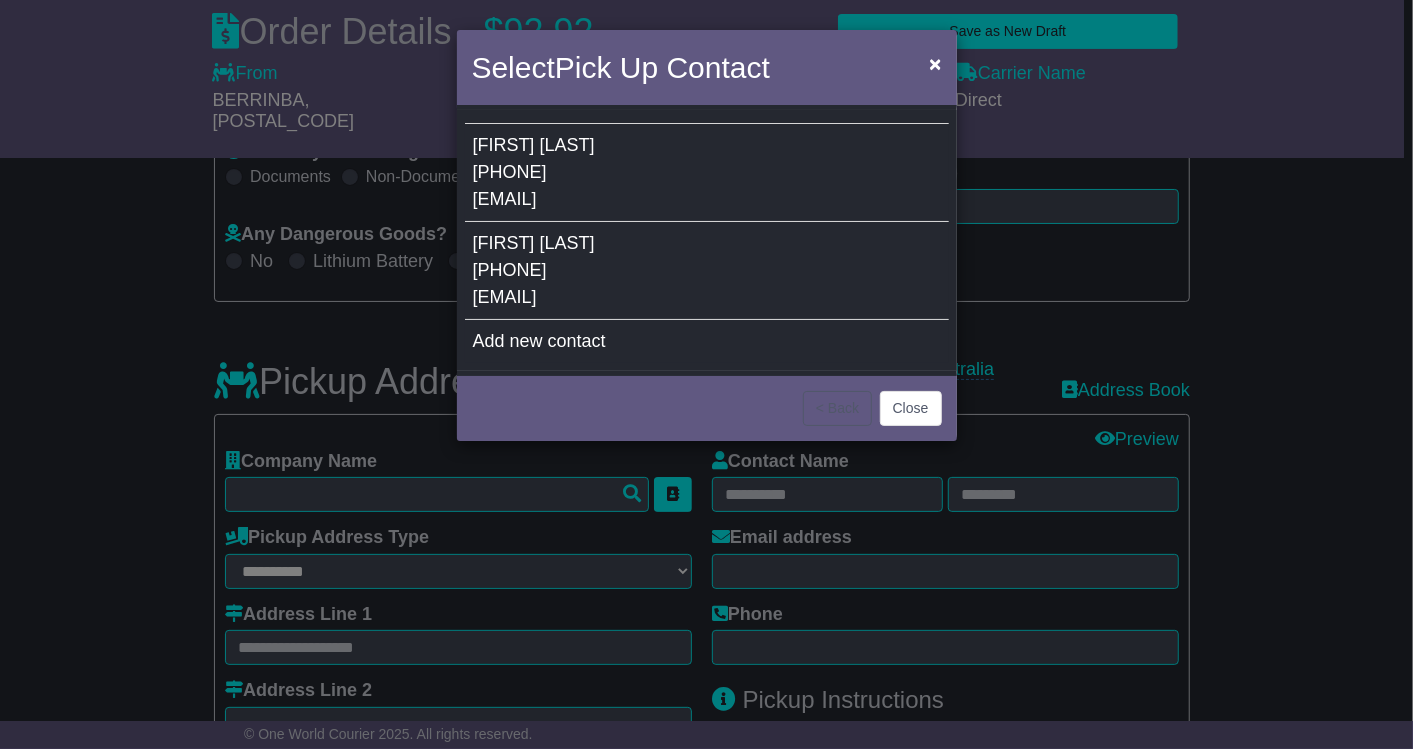 click on "eleanor.galuvao@multotec.com.au" at bounding box center (505, 297) 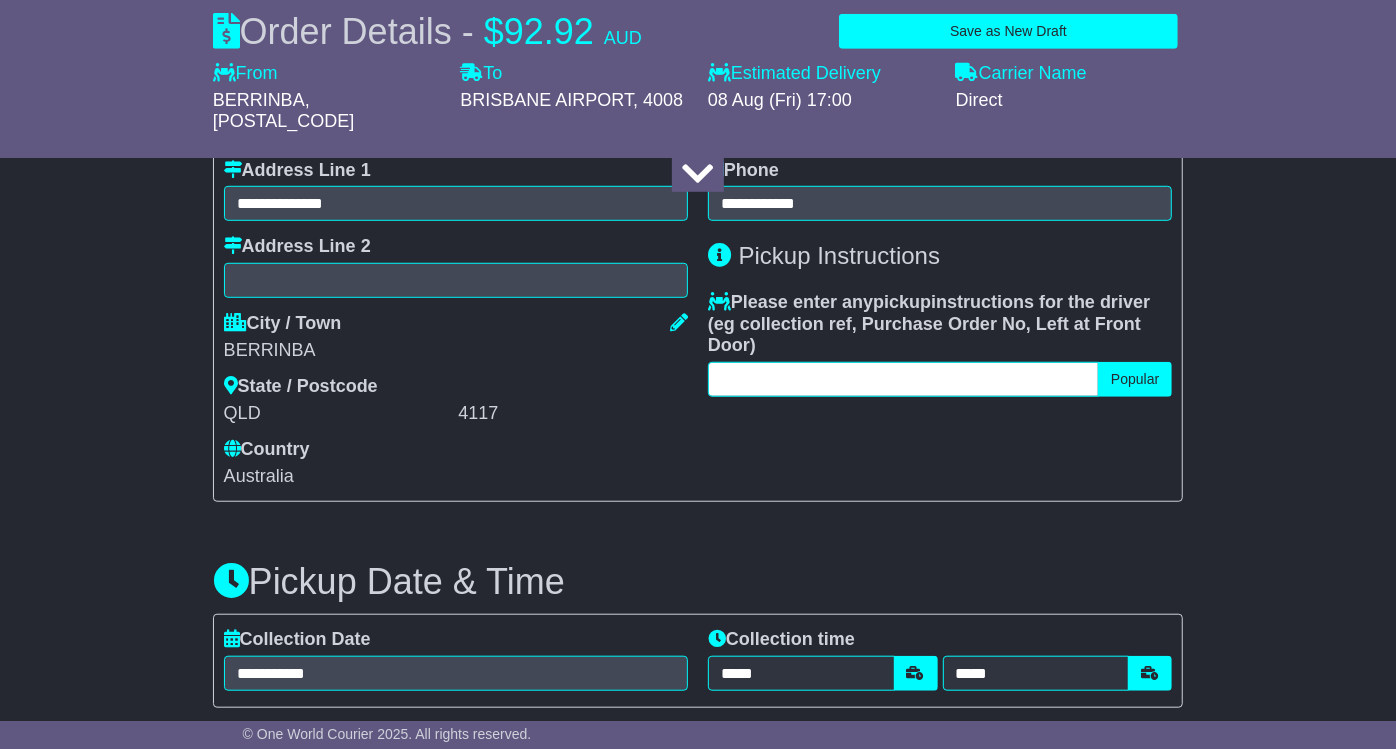 click at bounding box center [903, 379] 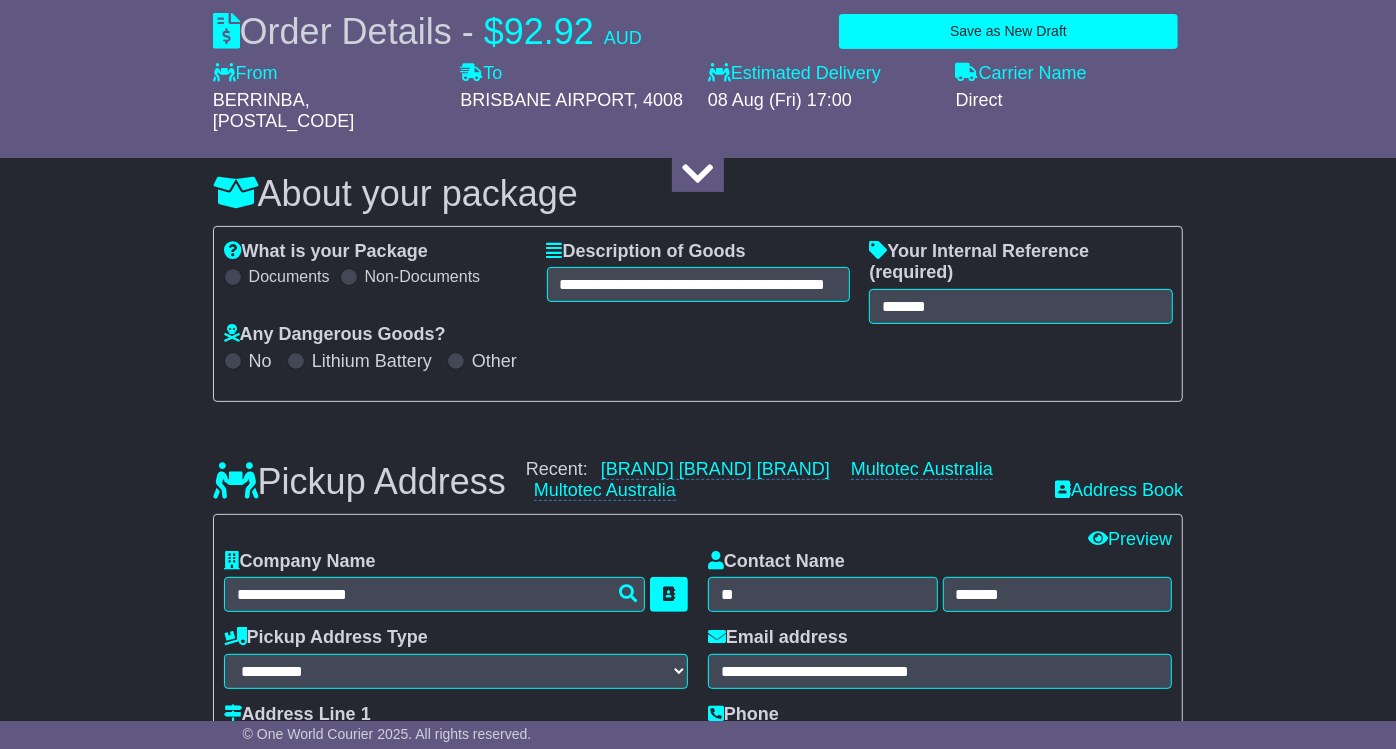 scroll, scrollTop: 111, scrollLeft: 0, axis: vertical 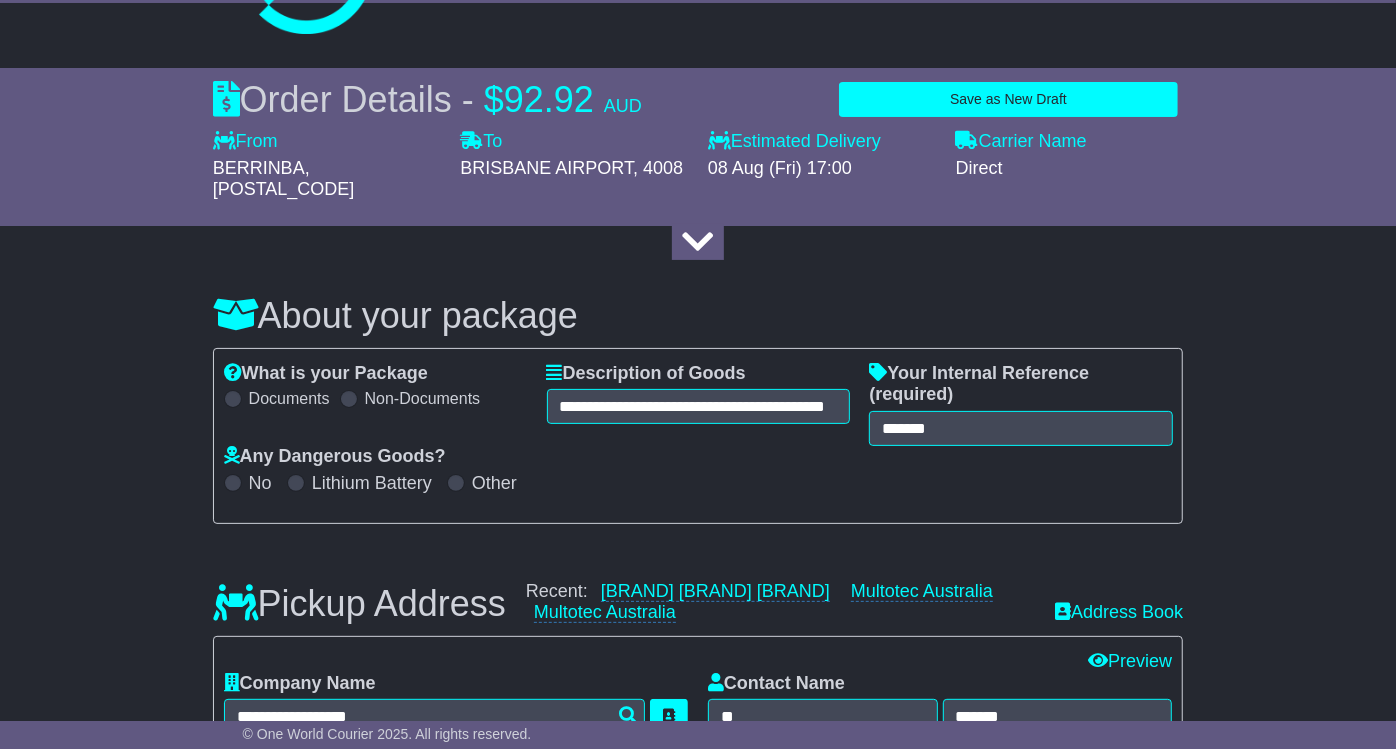 type on "**********" 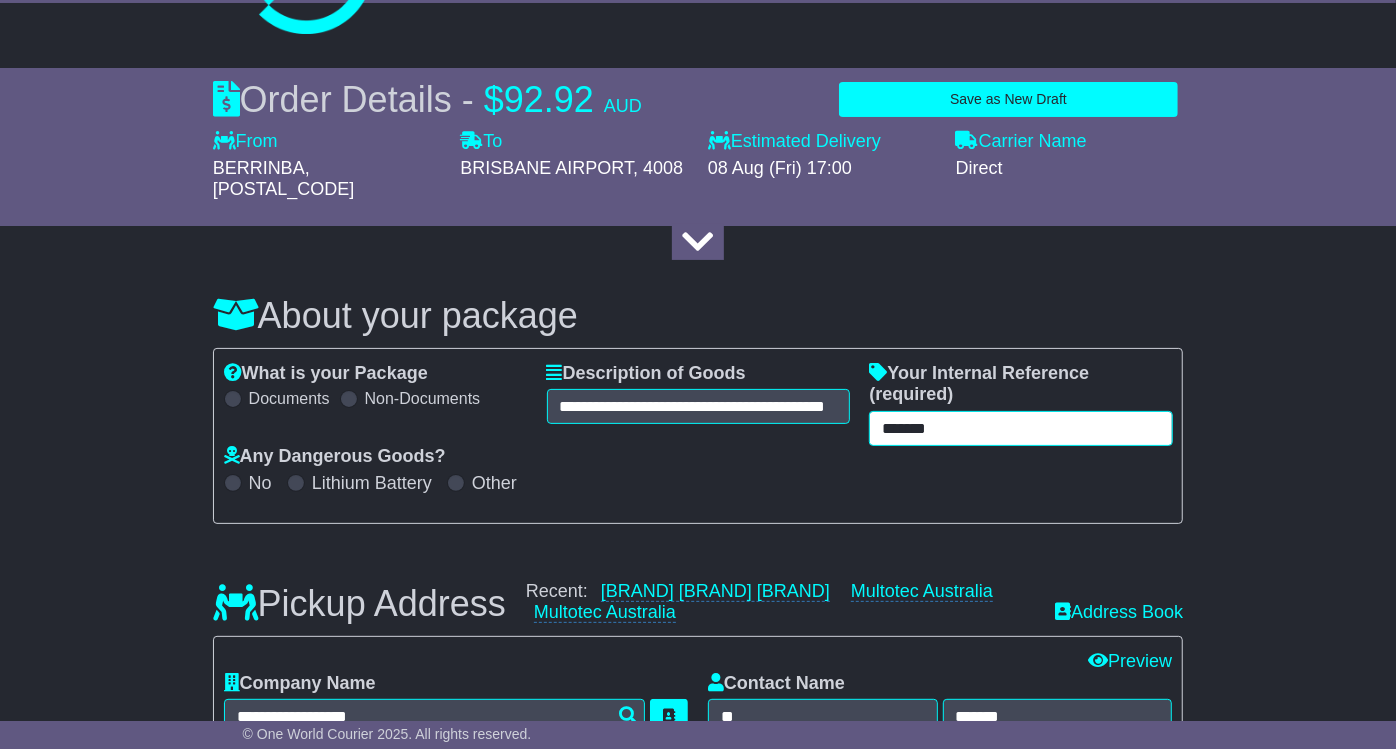 drag, startPoint x: 947, startPoint y: 388, endPoint x: 725, endPoint y: 430, distance: 225.93805 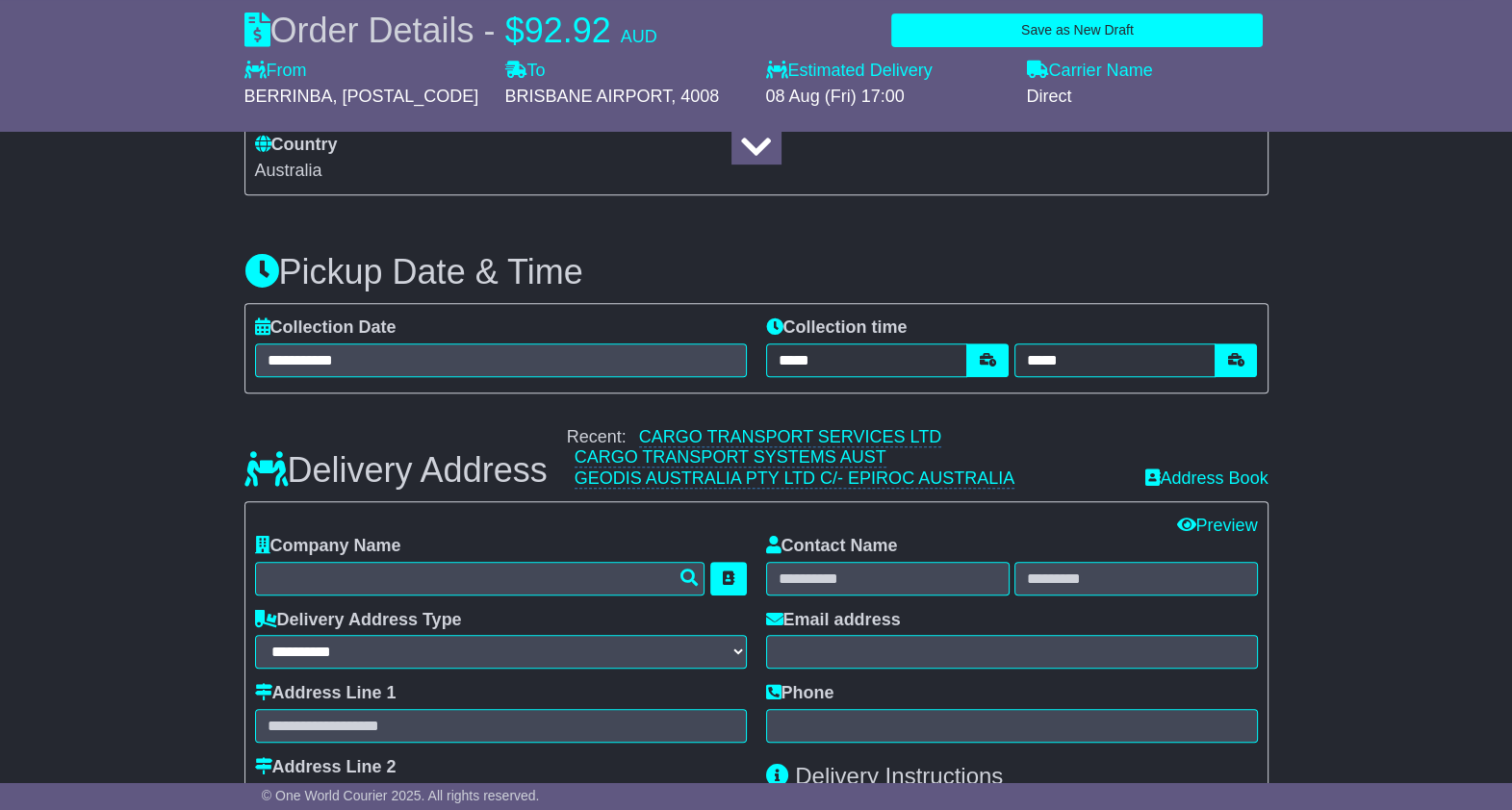 scroll, scrollTop: 1068, scrollLeft: 0, axis: vertical 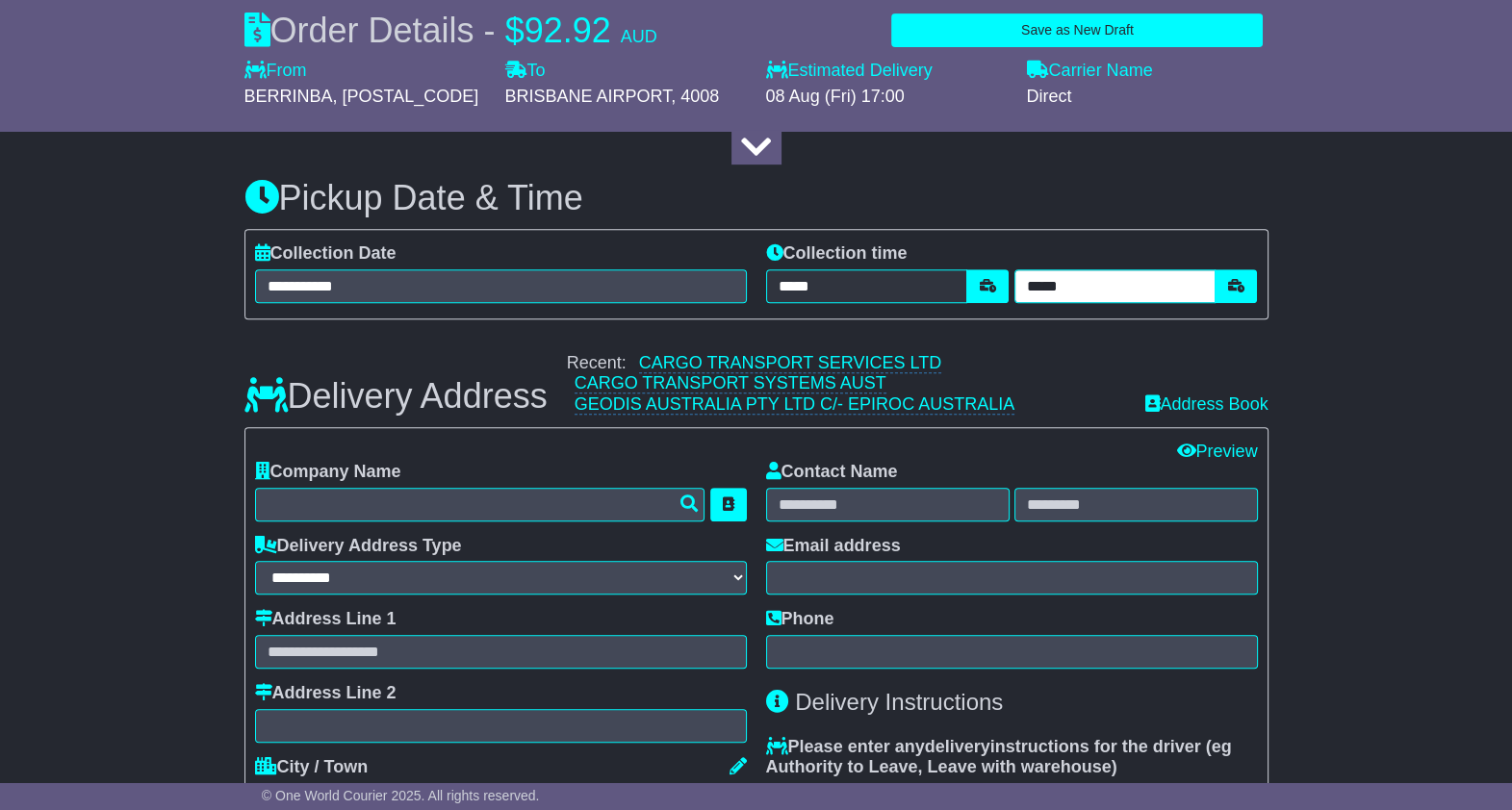 click on "*****" at bounding box center [1115, 286] 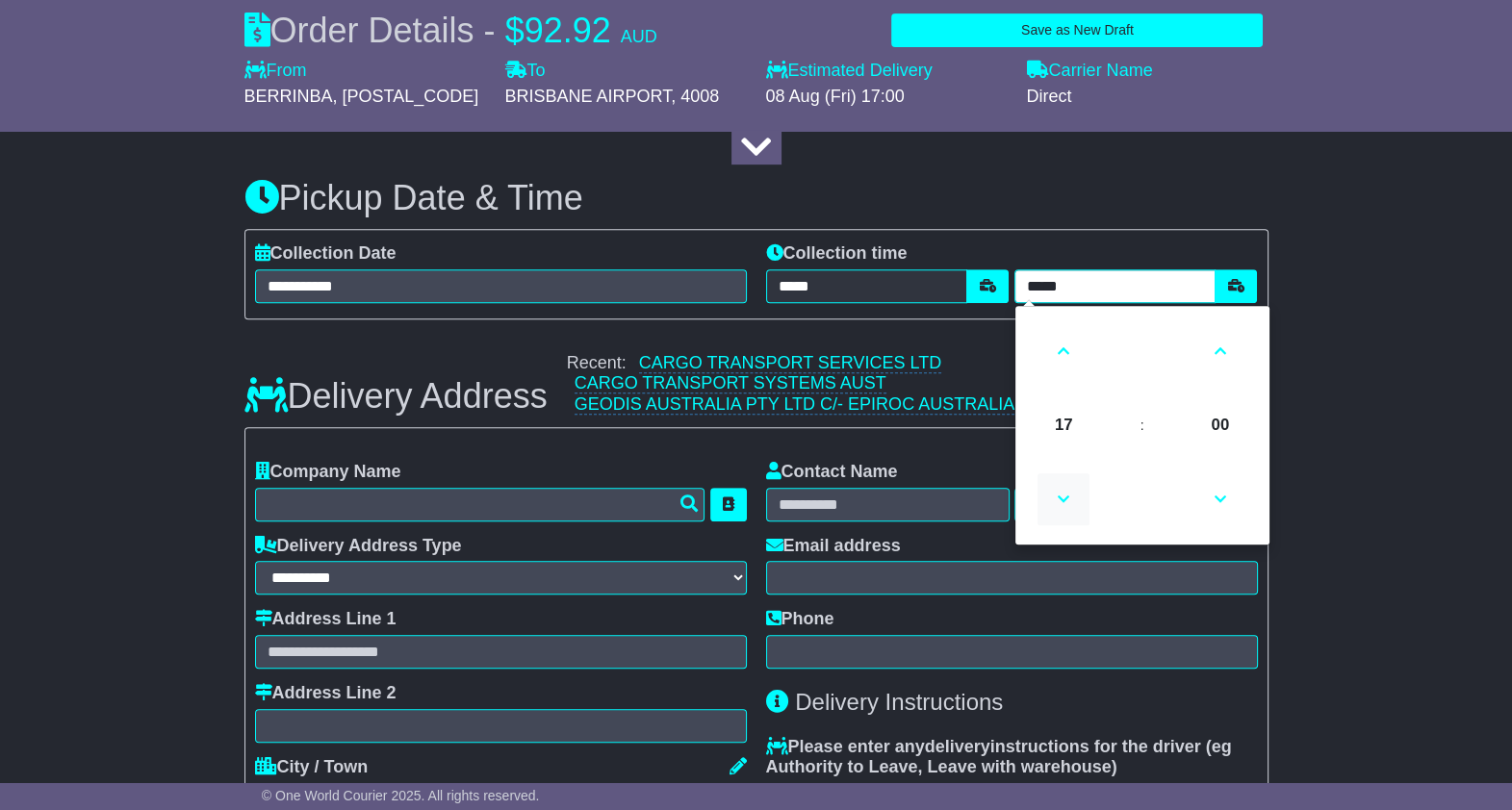 click at bounding box center [1064, 499] 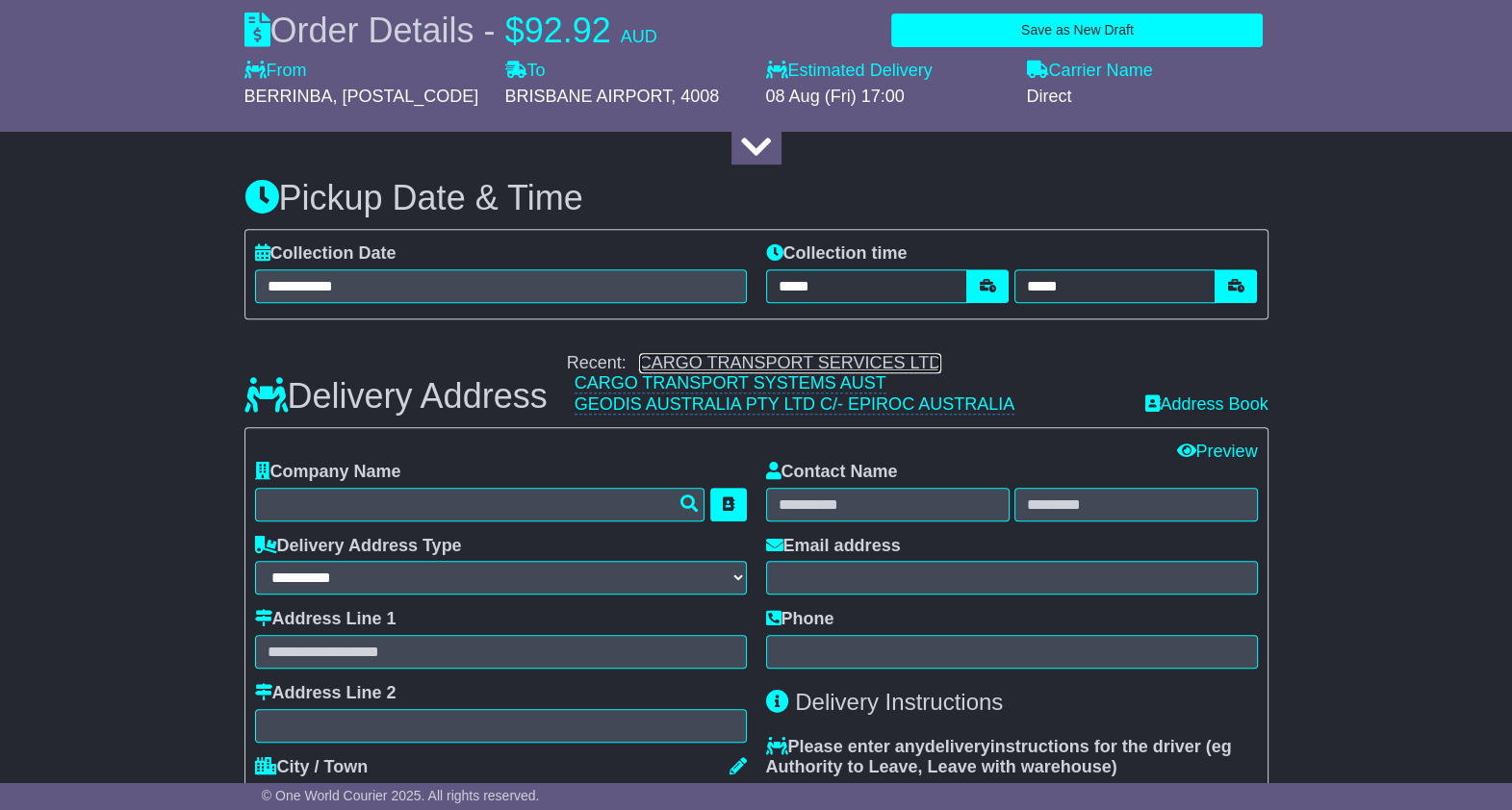 click on "CARGO TRANSPORT SERVICES LTD" at bounding box center (790, 363) 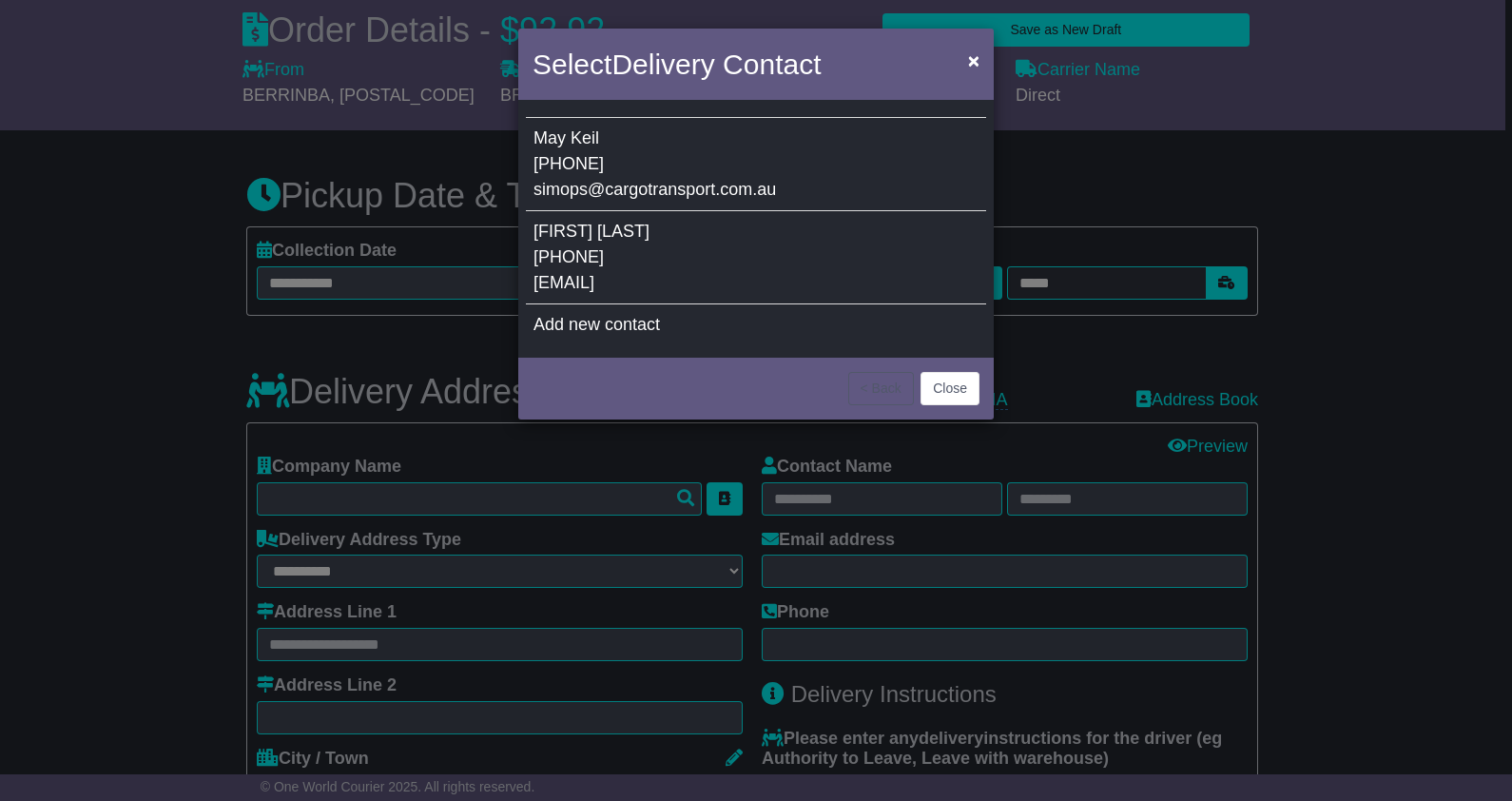 click on "jvmckinneyphoto@gmail.com" at bounding box center (564, 283) 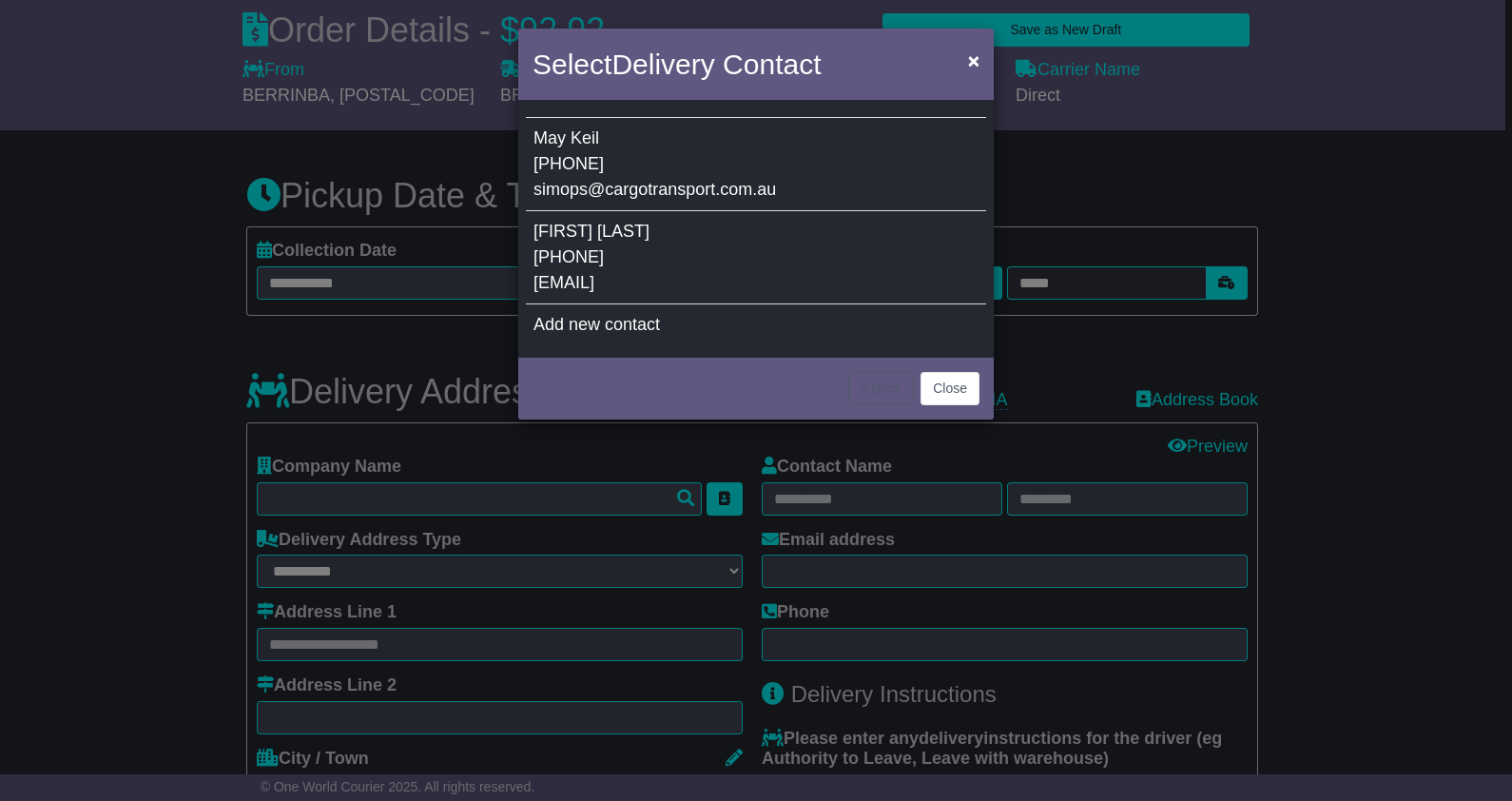 type on "**********" 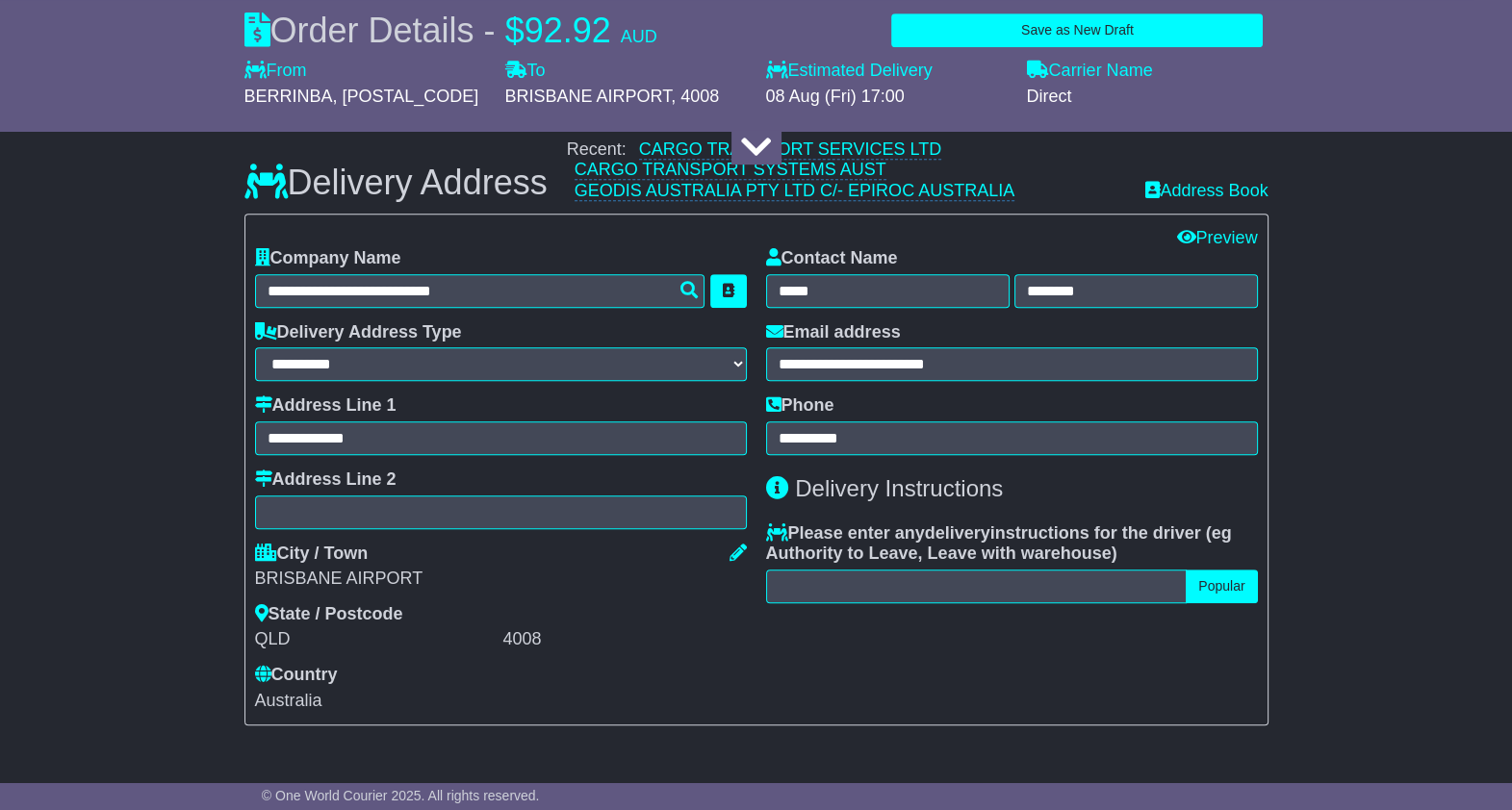 scroll, scrollTop: 1429, scrollLeft: 0, axis: vertical 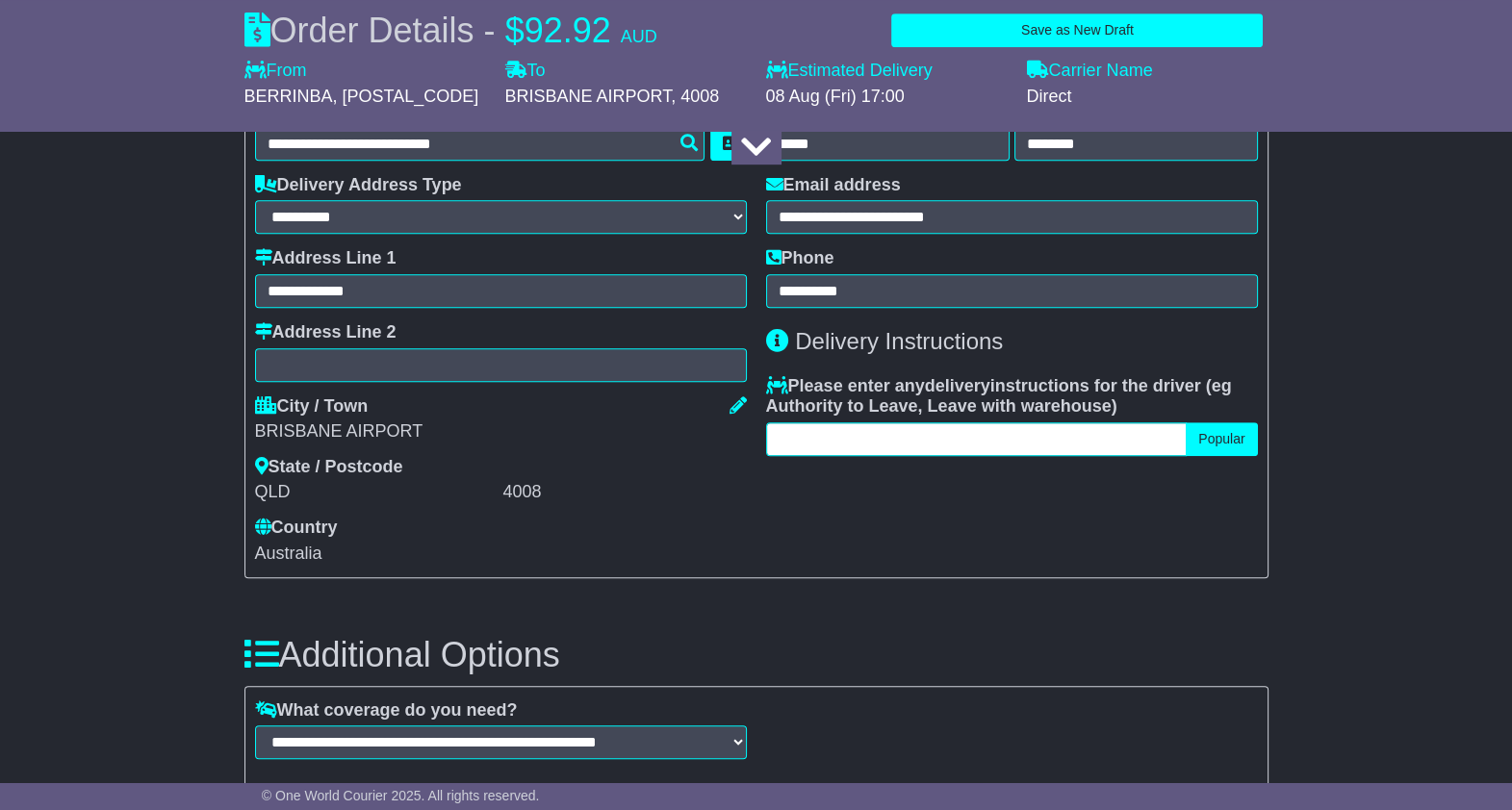 click at bounding box center (977, 439) 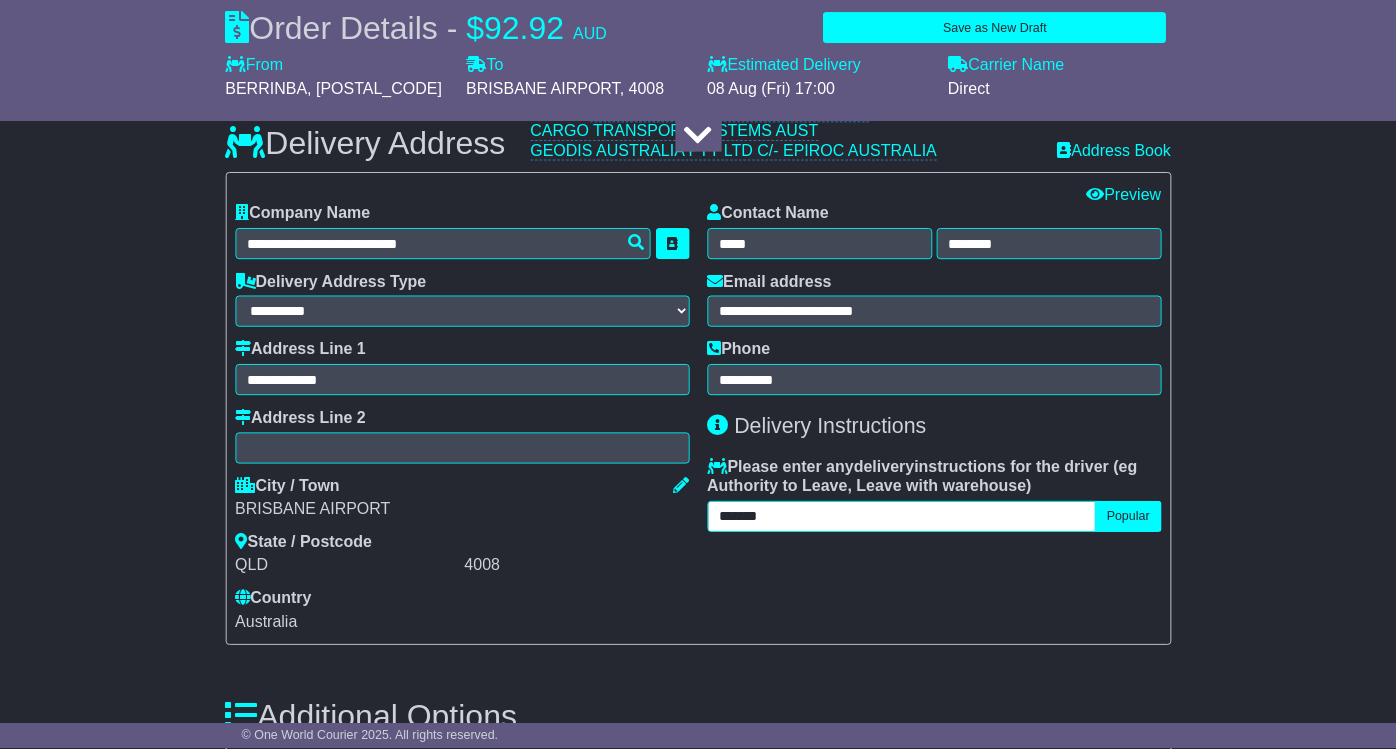scroll, scrollTop: 1360, scrollLeft: 0, axis: vertical 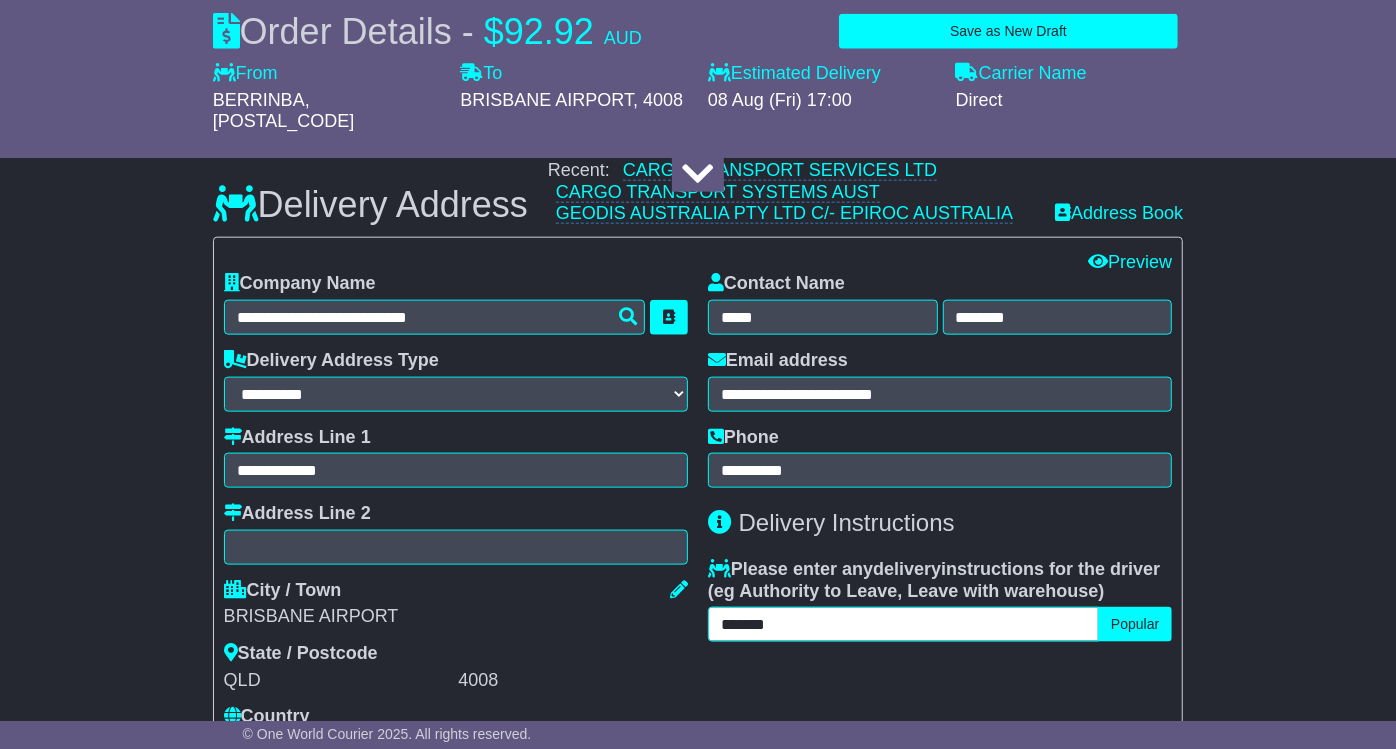type on "*******" 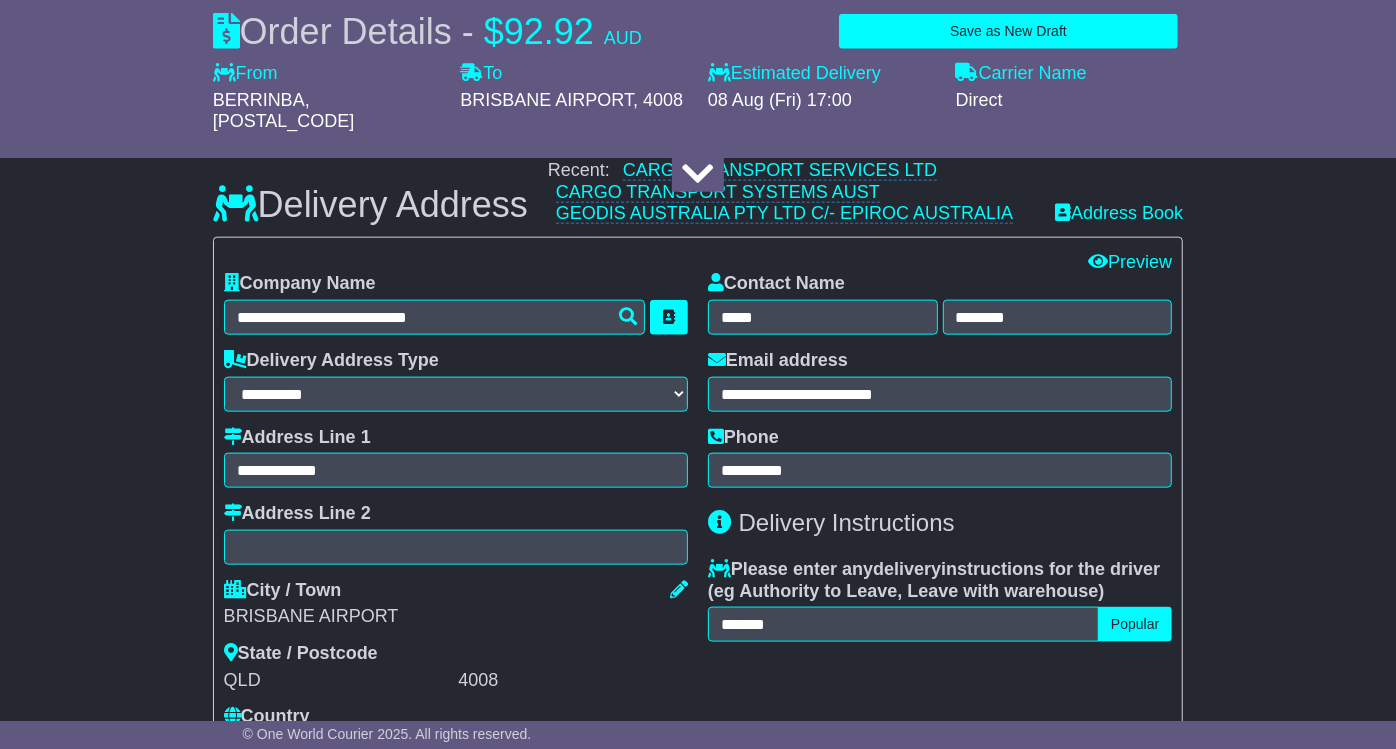 click on "**********" at bounding box center [698, 406] 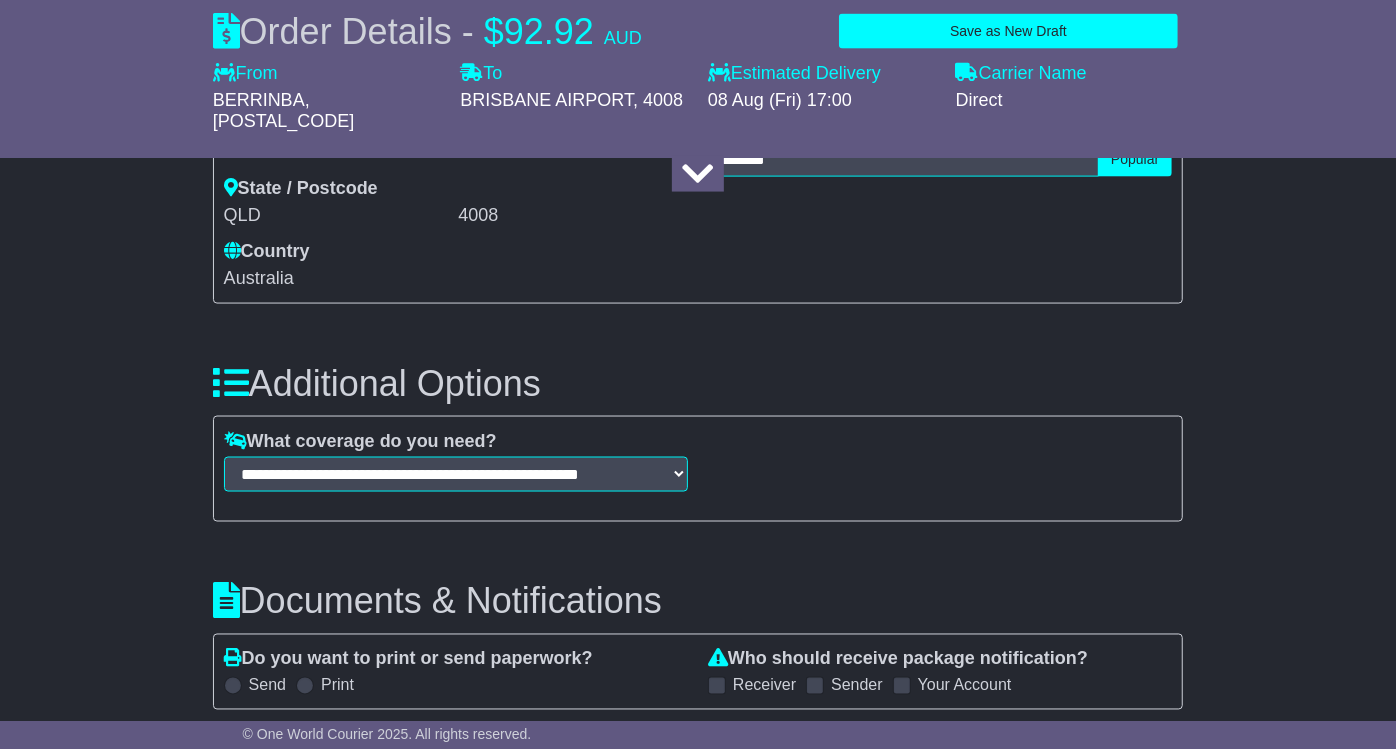 scroll, scrollTop: 2462, scrollLeft: 0, axis: vertical 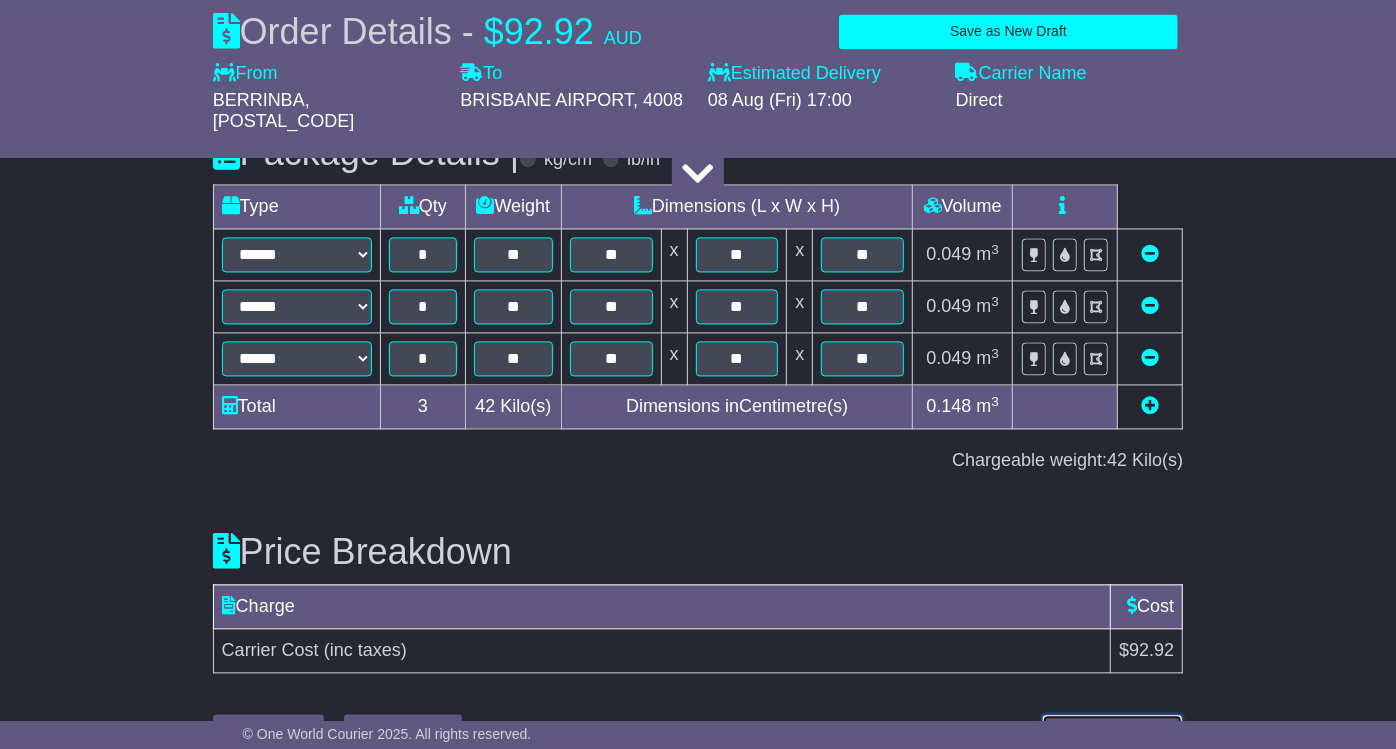 click on "Submit Your Order" at bounding box center (1112, 731) 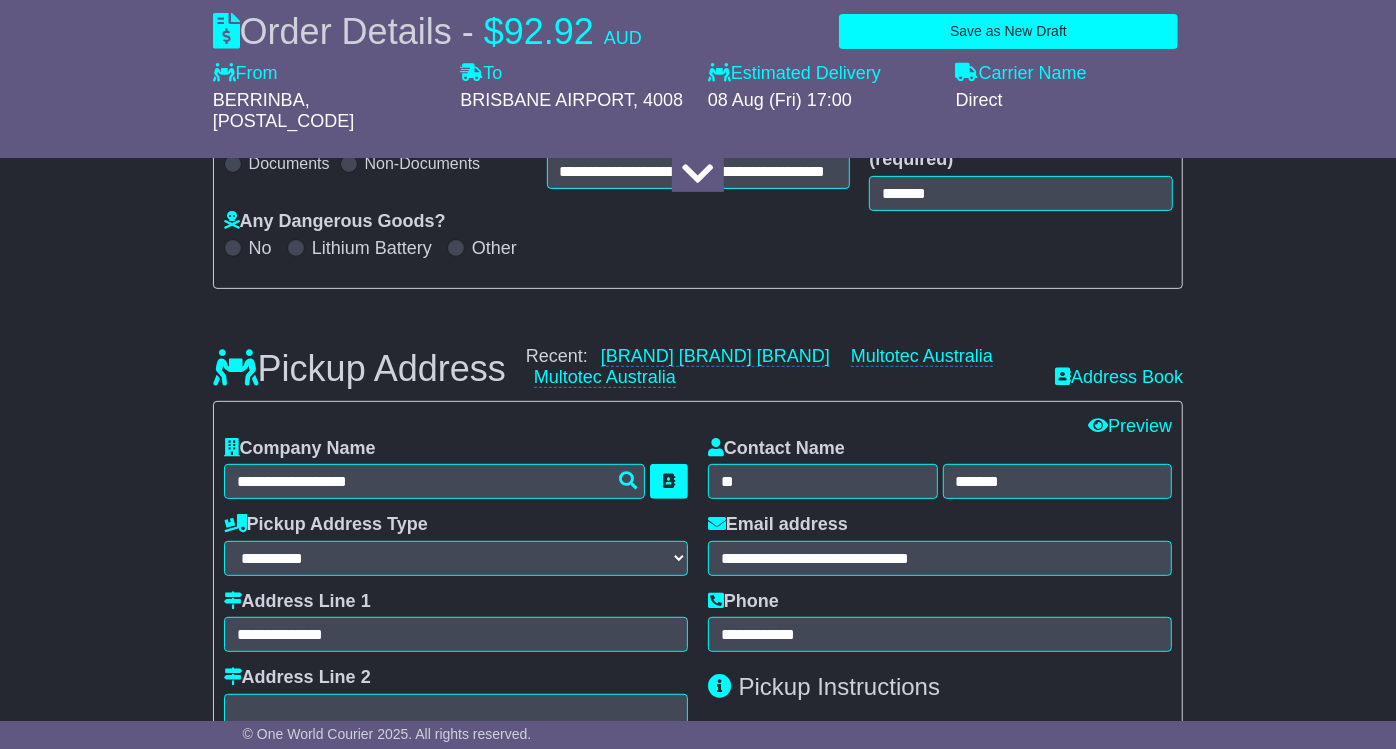 scroll, scrollTop: 0, scrollLeft: 0, axis: both 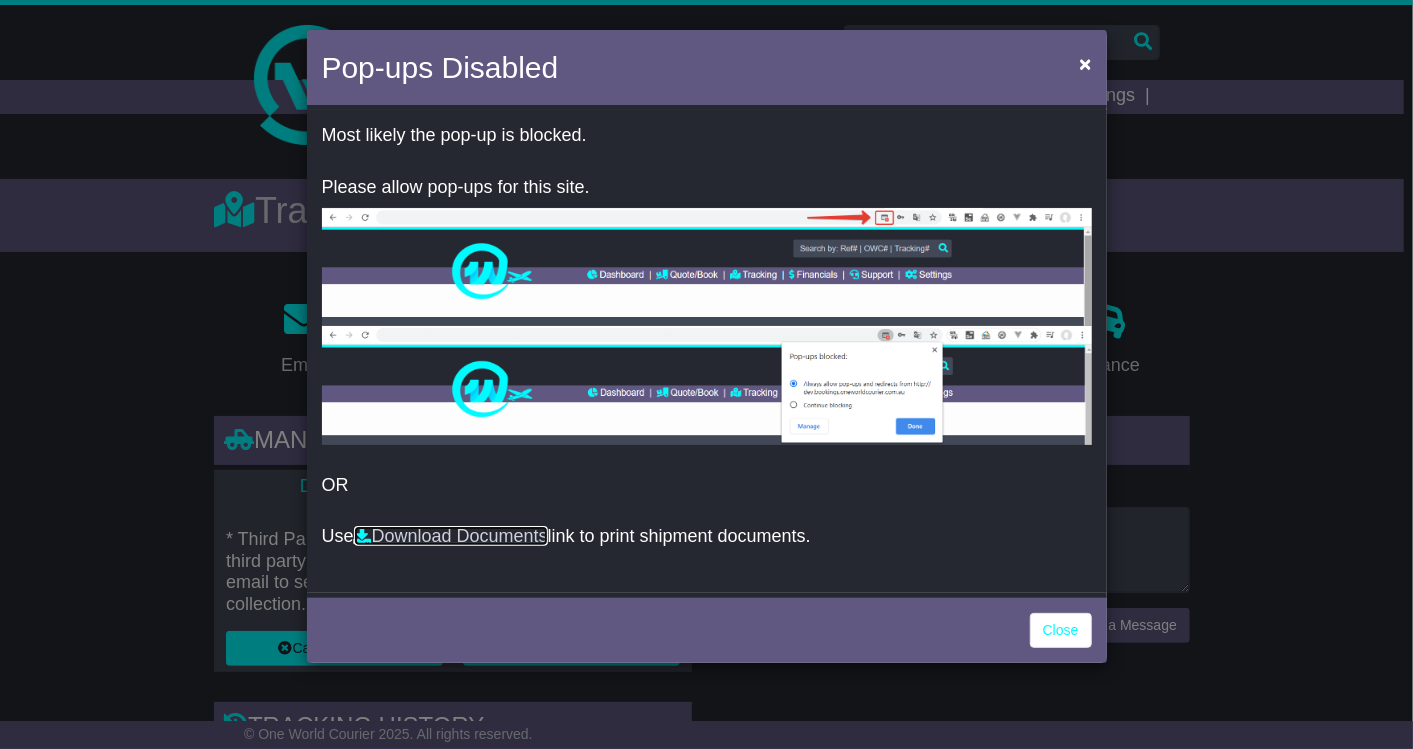 click on "Download Documents" at bounding box center [451, 536] 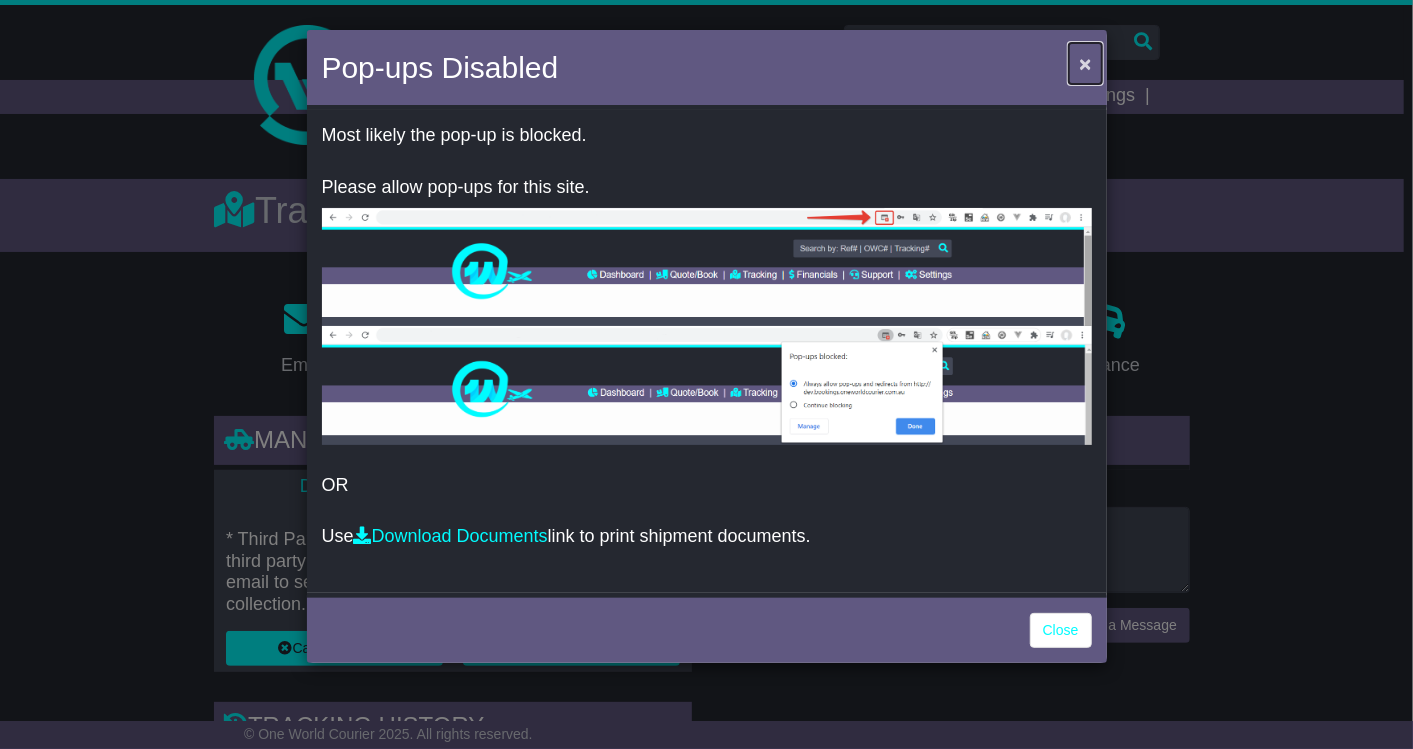 click on "×" at bounding box center [1085, 63] 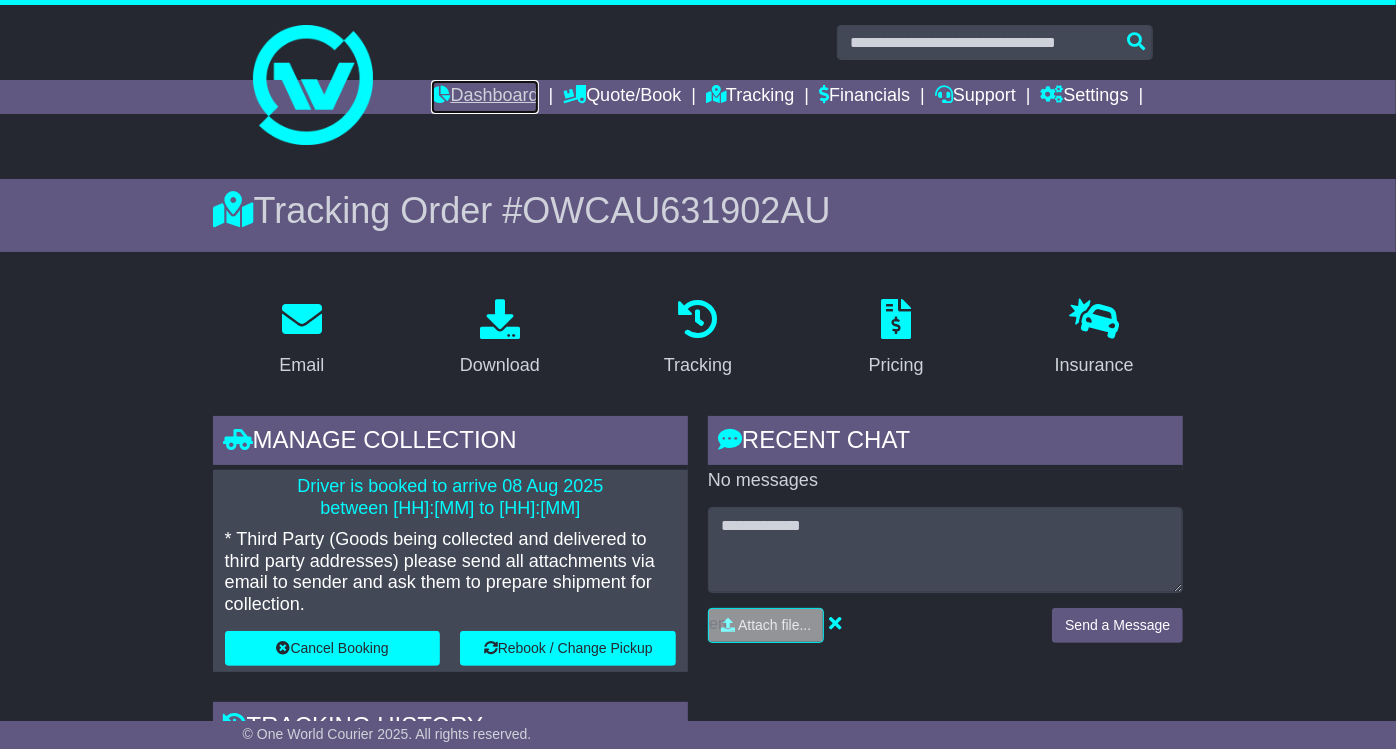 drag, startPoint x: 505, startPoint y: 94, endPoint x: 431, endPoint y: 105, distance: 74.8131 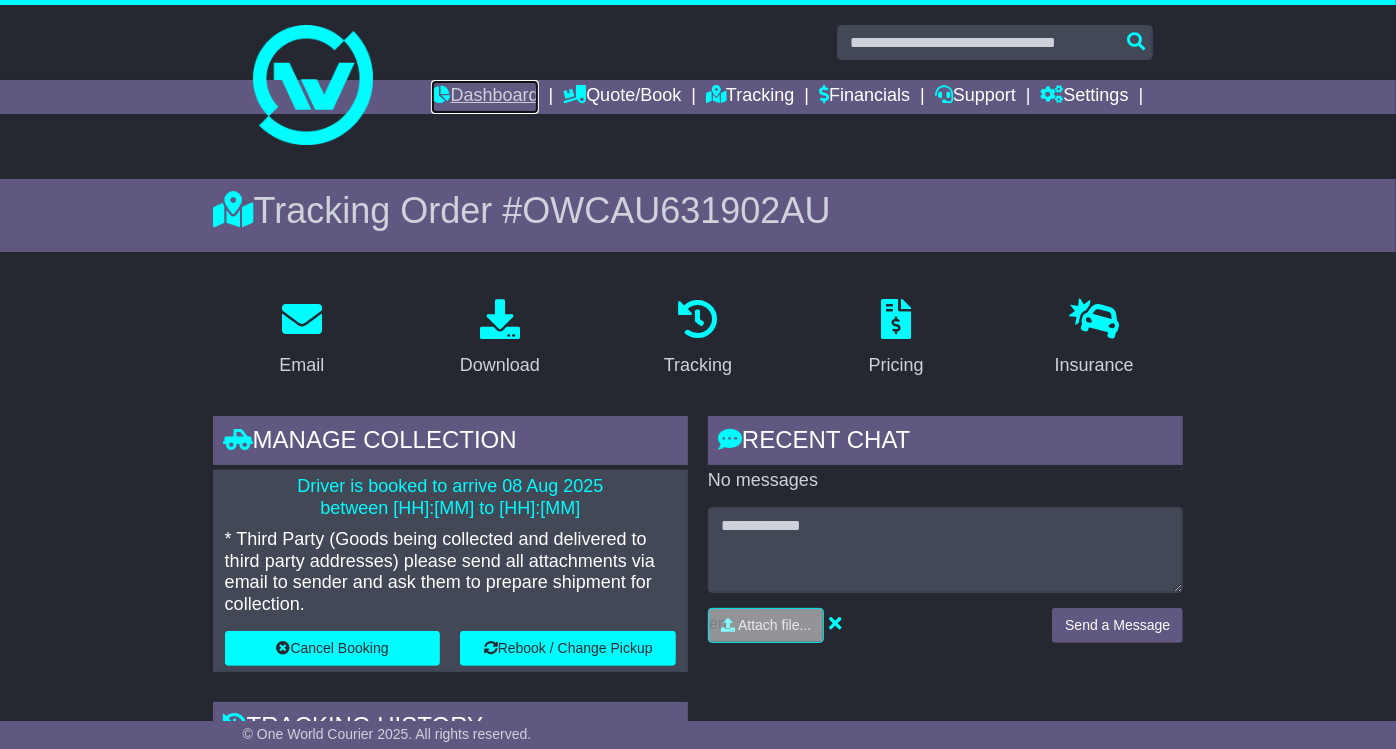 click on "Dashboard" at bounding box center (484, 97) 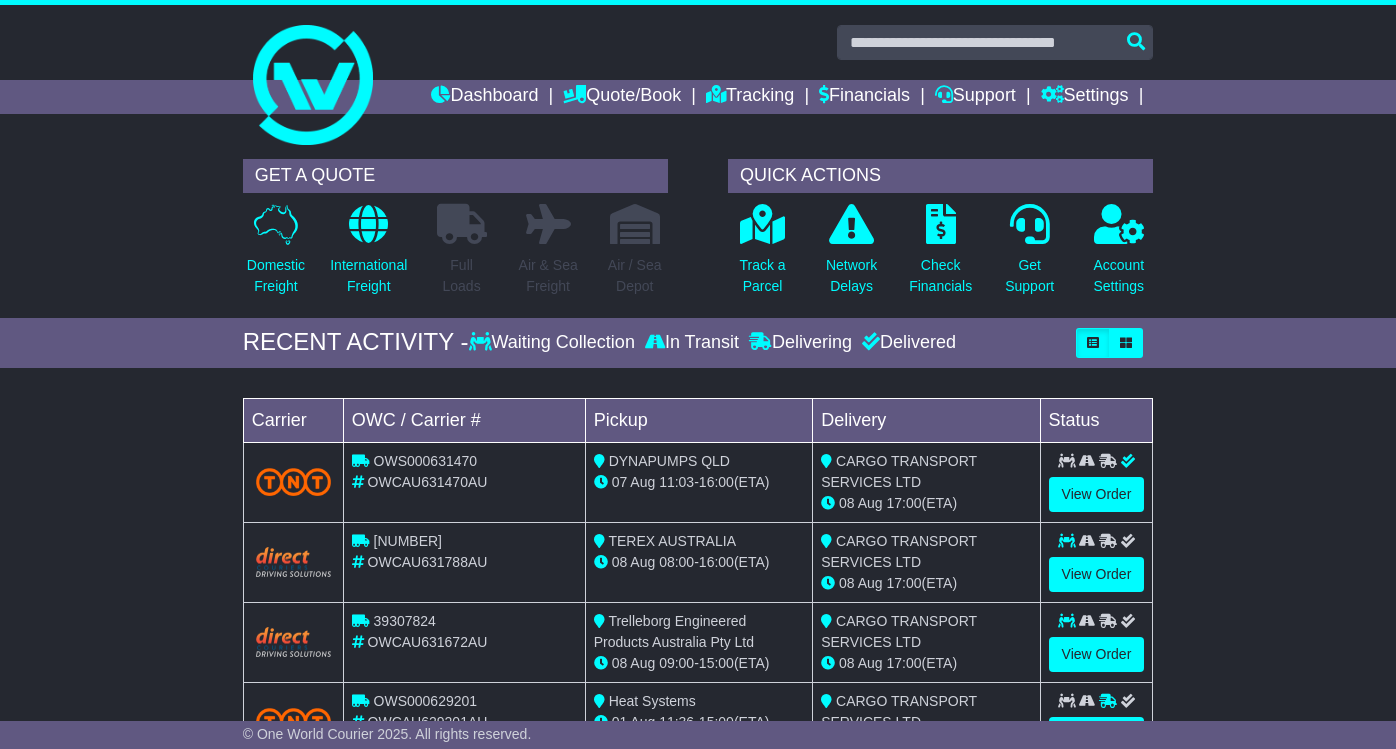scroll, scrollTop: 0, scrollLeft: 0, axis: both 